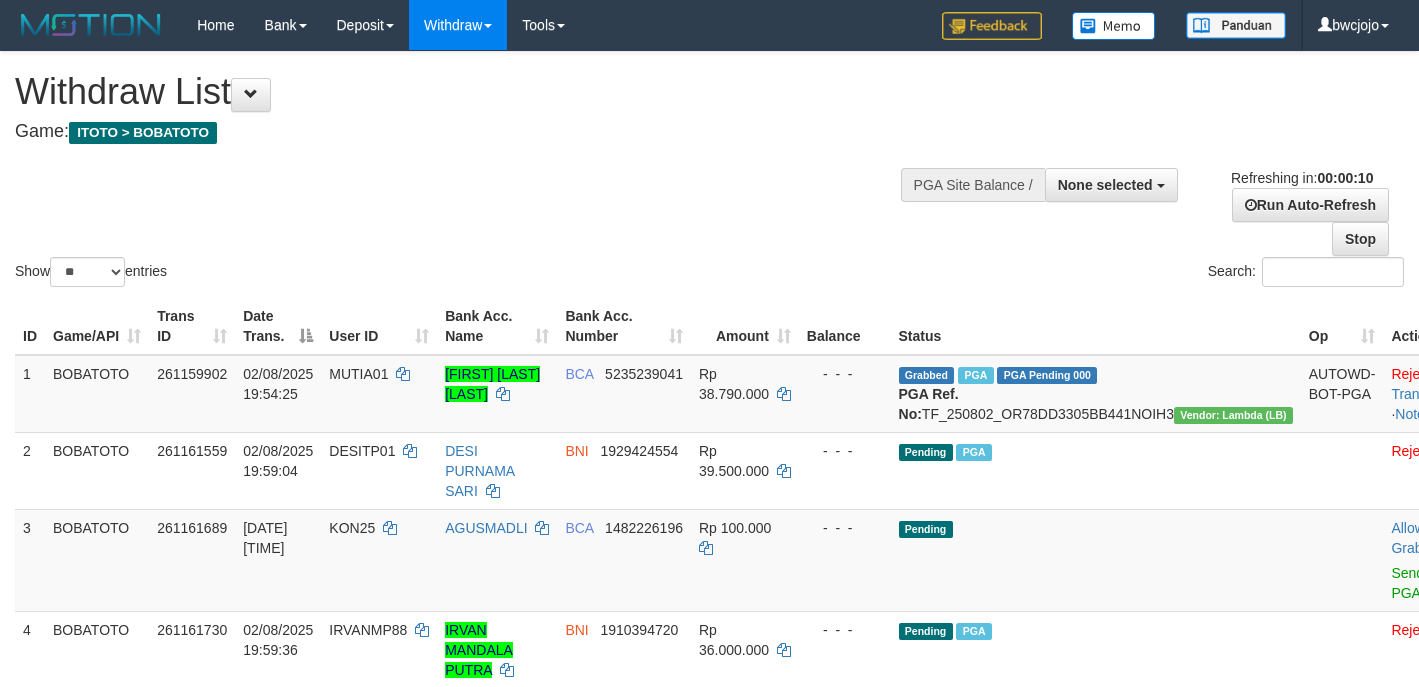 select 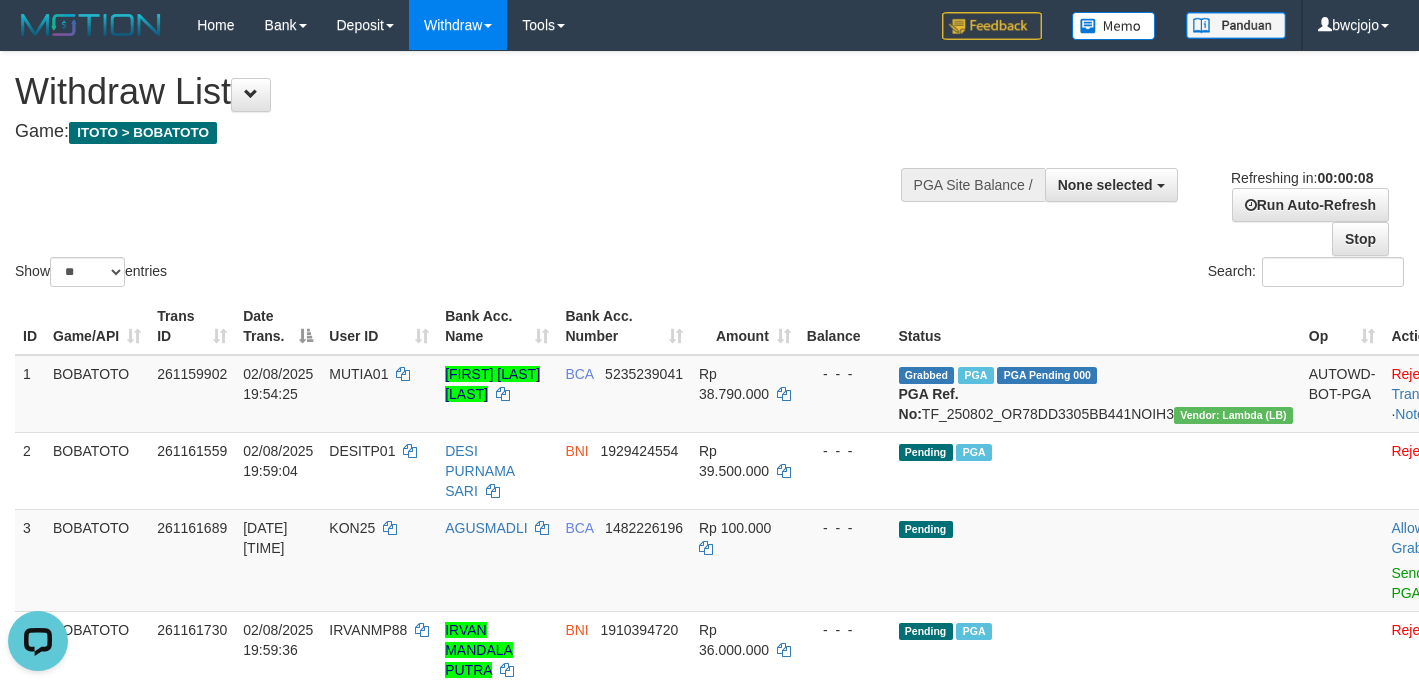 scroll, scrollTop: 0, scrollLeft: 0, axis: both 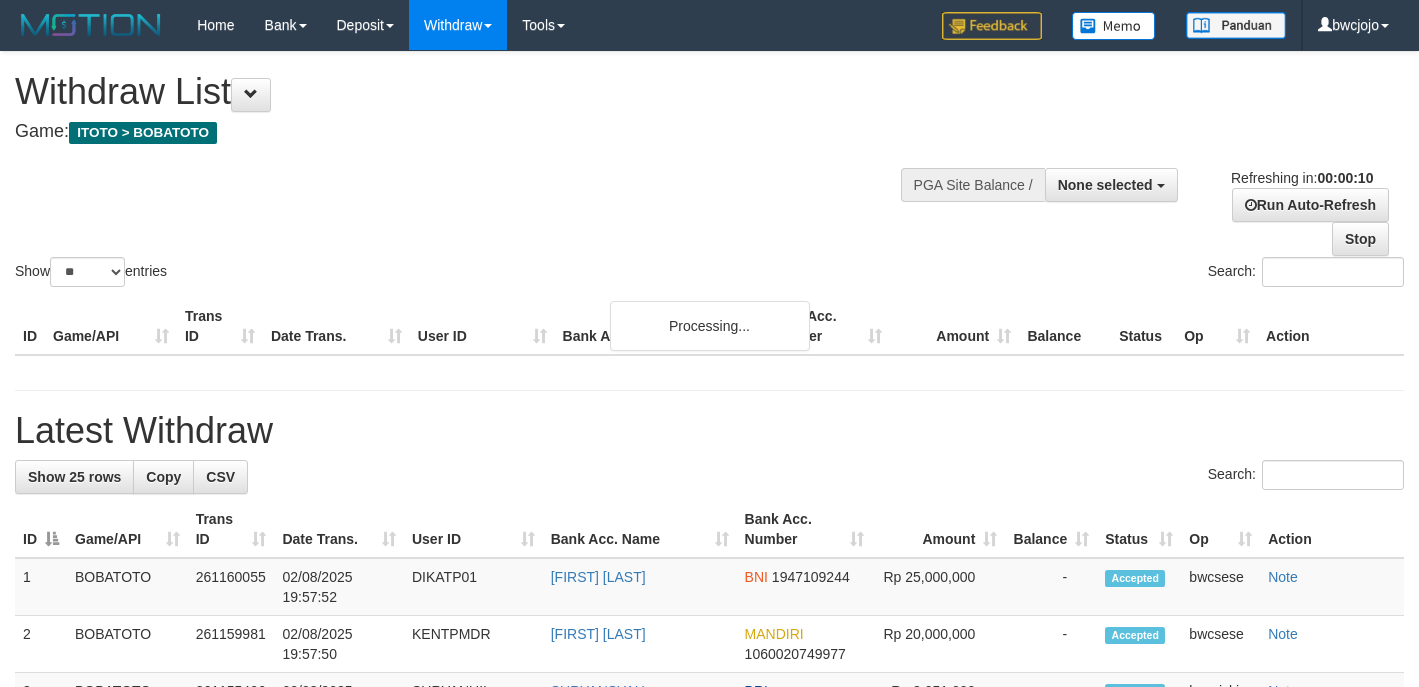 select 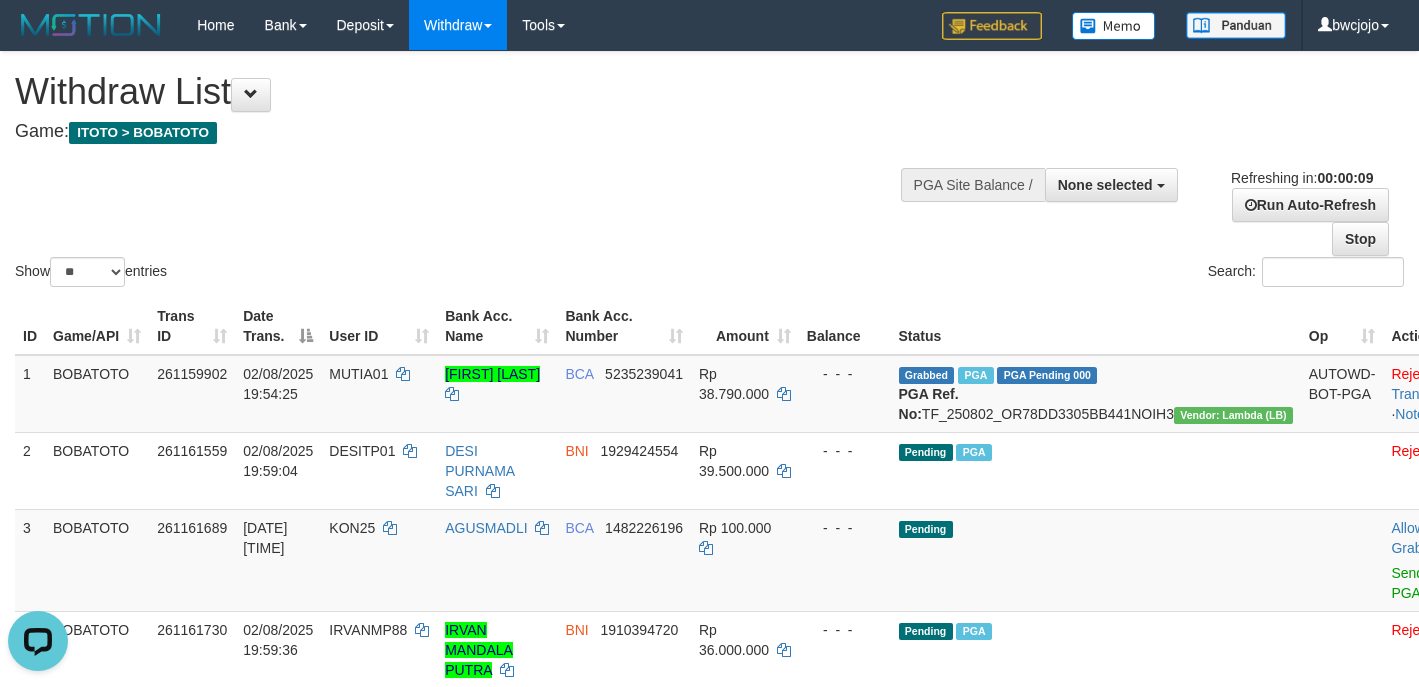 scroll, scrollTop: 0, scrollLeft: 0, axis: both 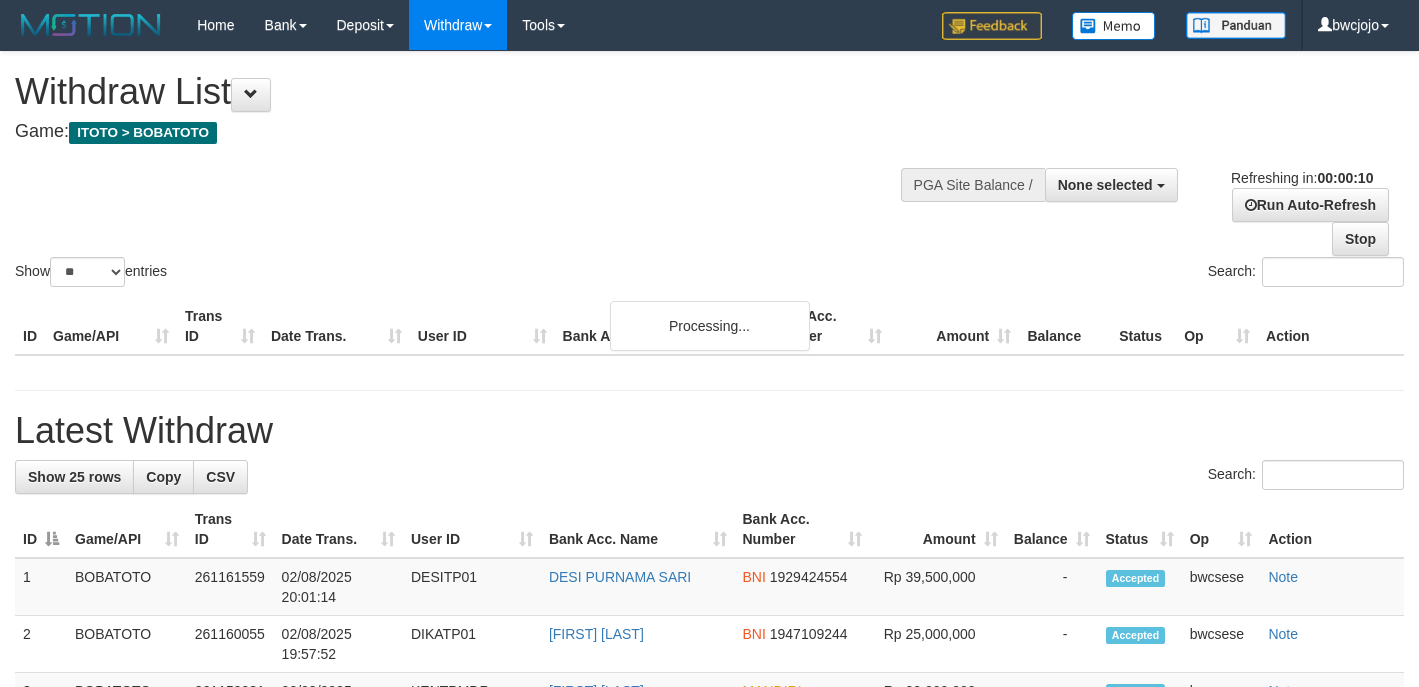 select 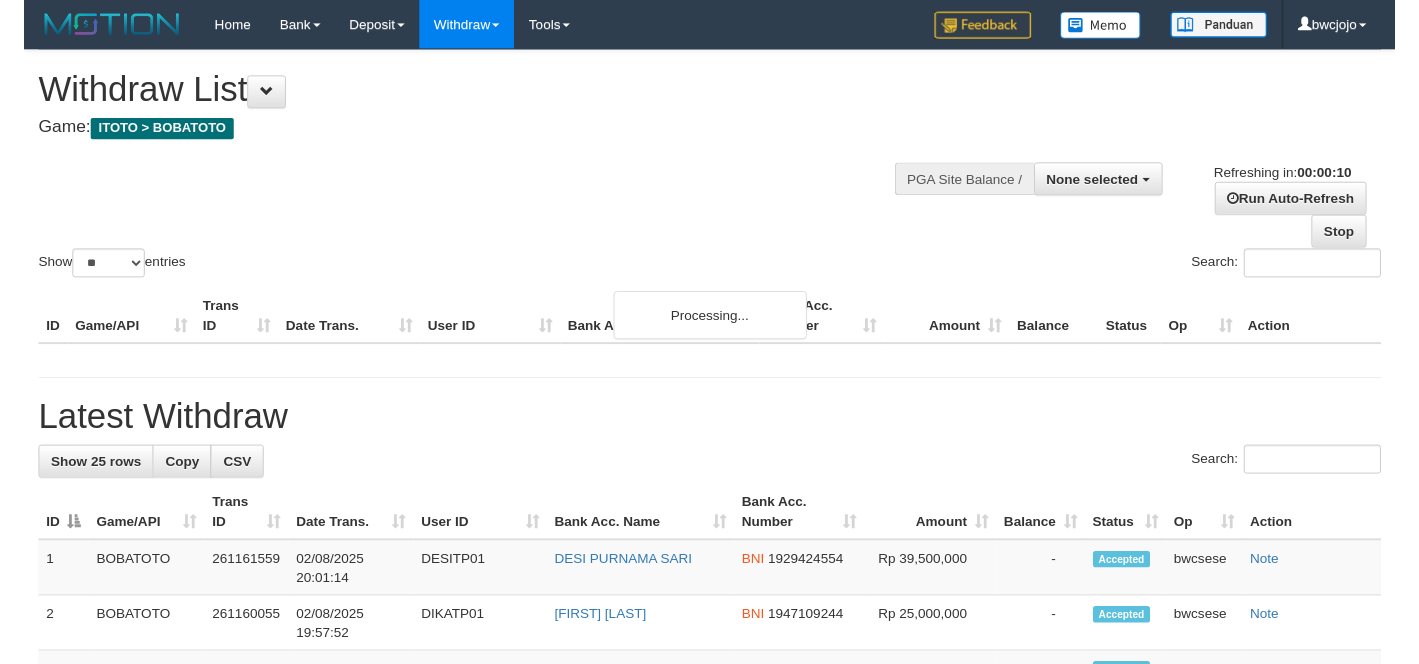 scroll, scrollTop: 0, scrollLeft: 0, axis: both 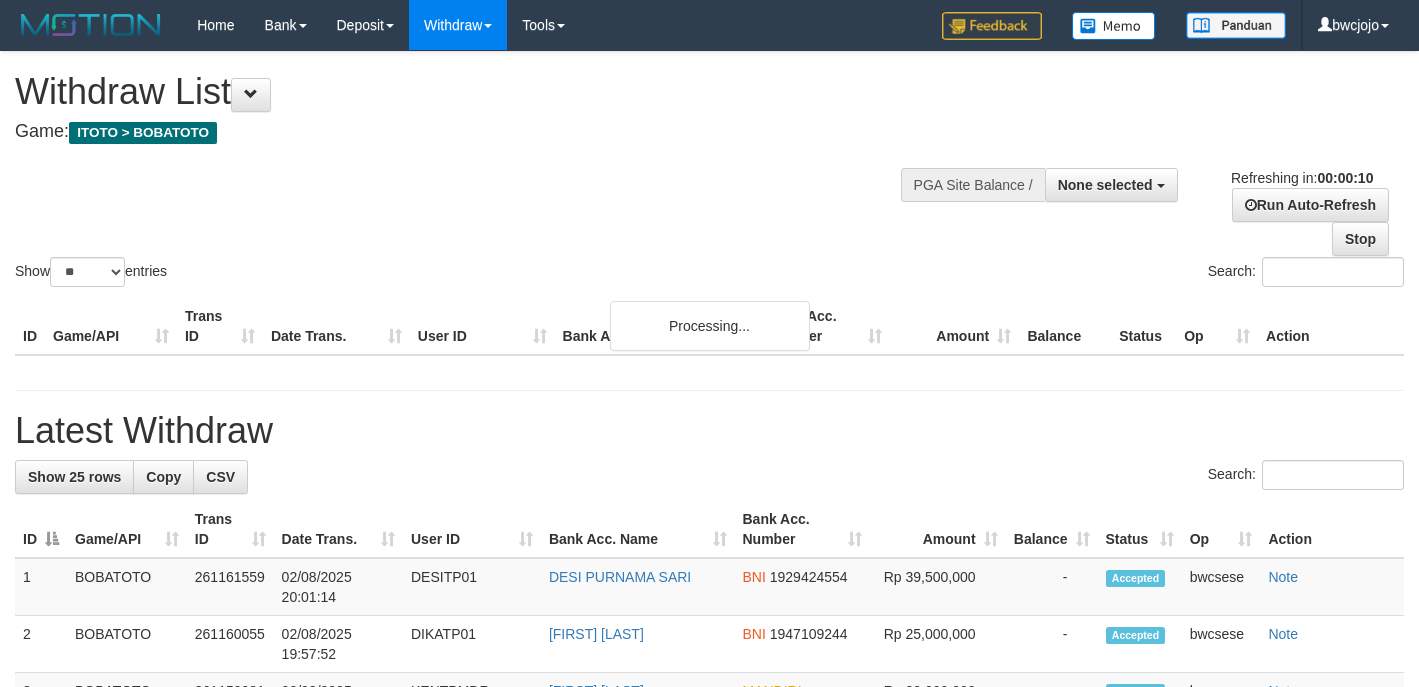 select 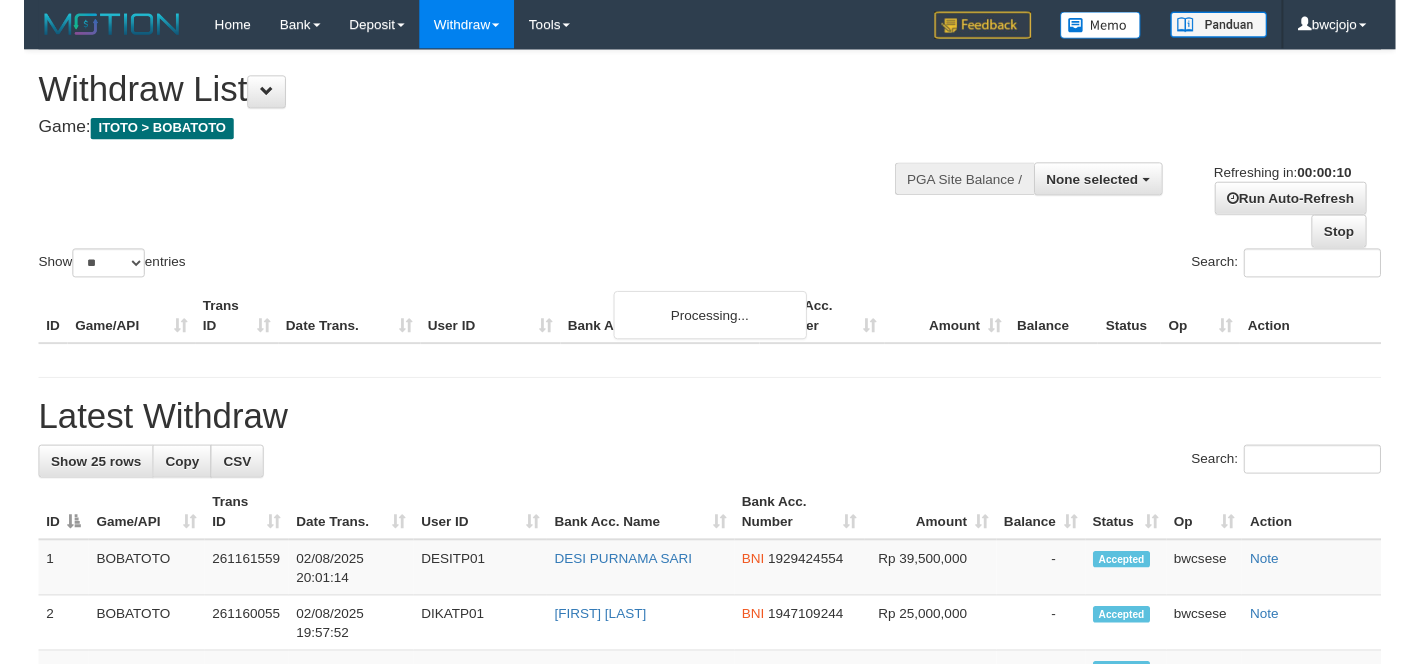 scroll, scrollTop: 0, scrollLeft: 0, axis: both 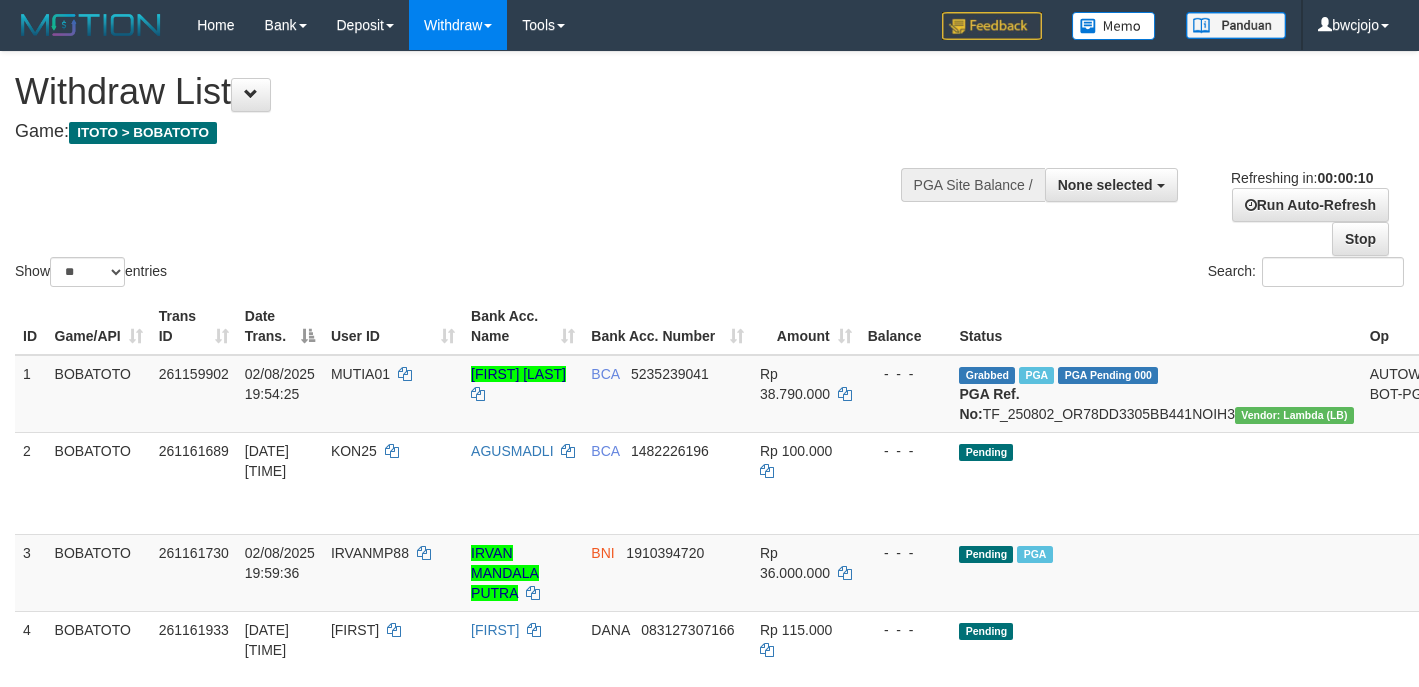 select 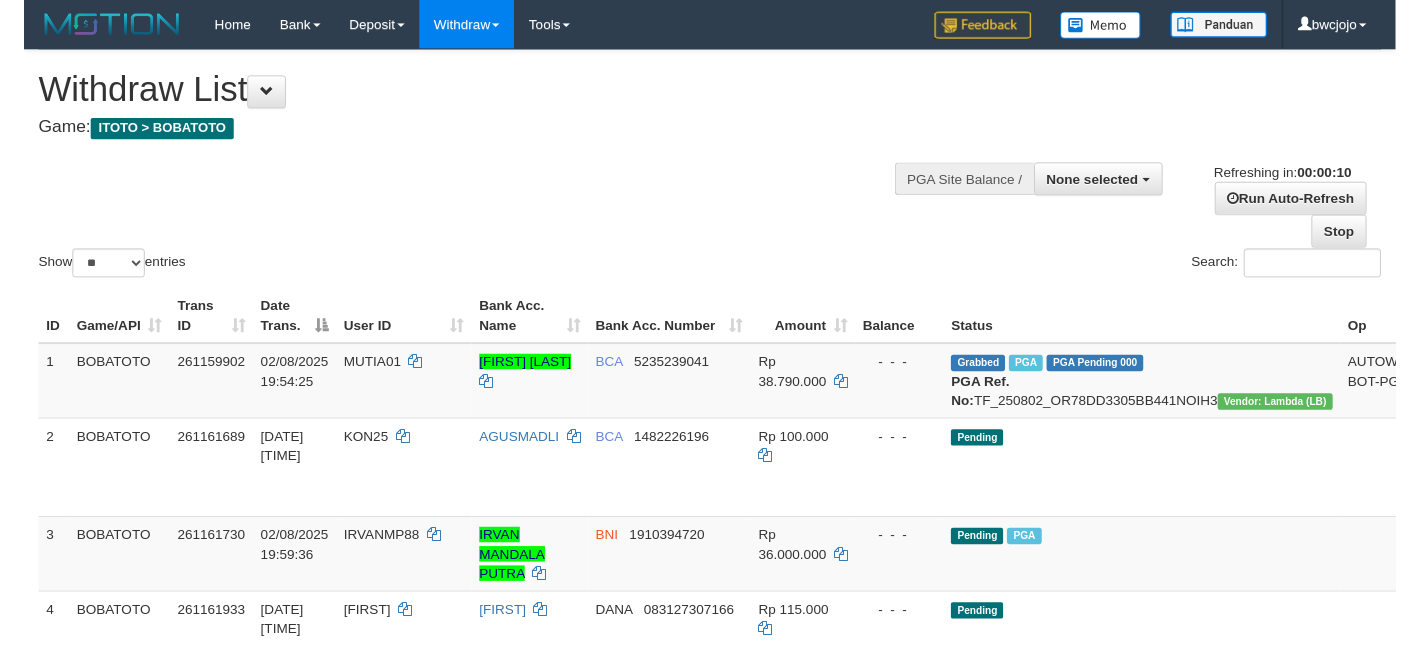 scroll, scrollTop: 0, scrollLeft: 0, axis: both 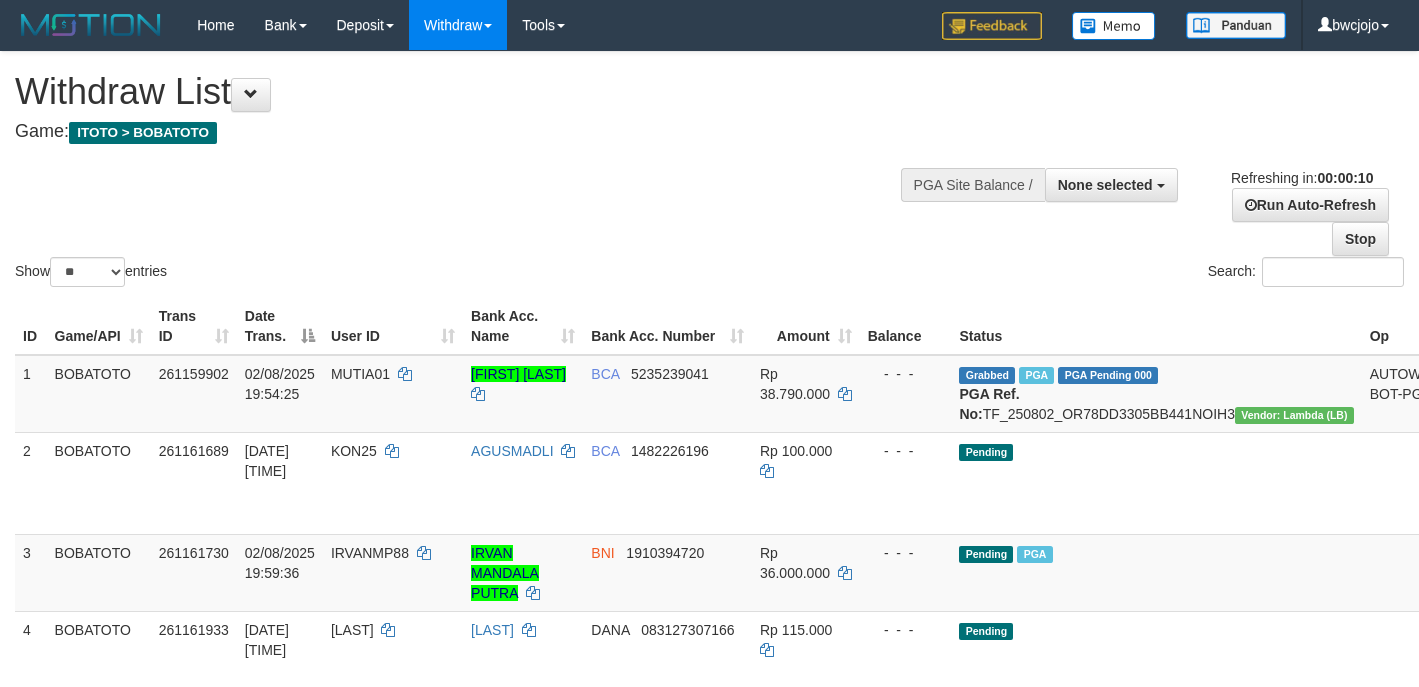 select 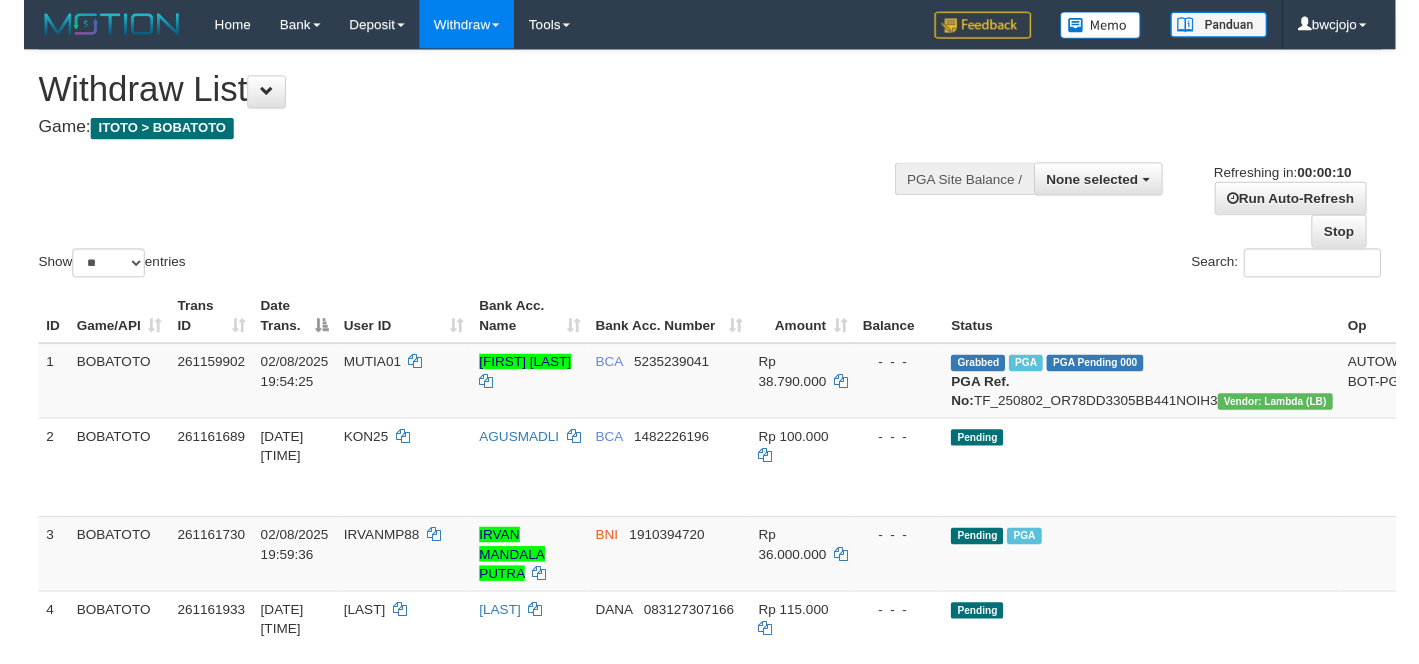 scroll, scrollTop: 0, scrollLeft: 0, axis: both 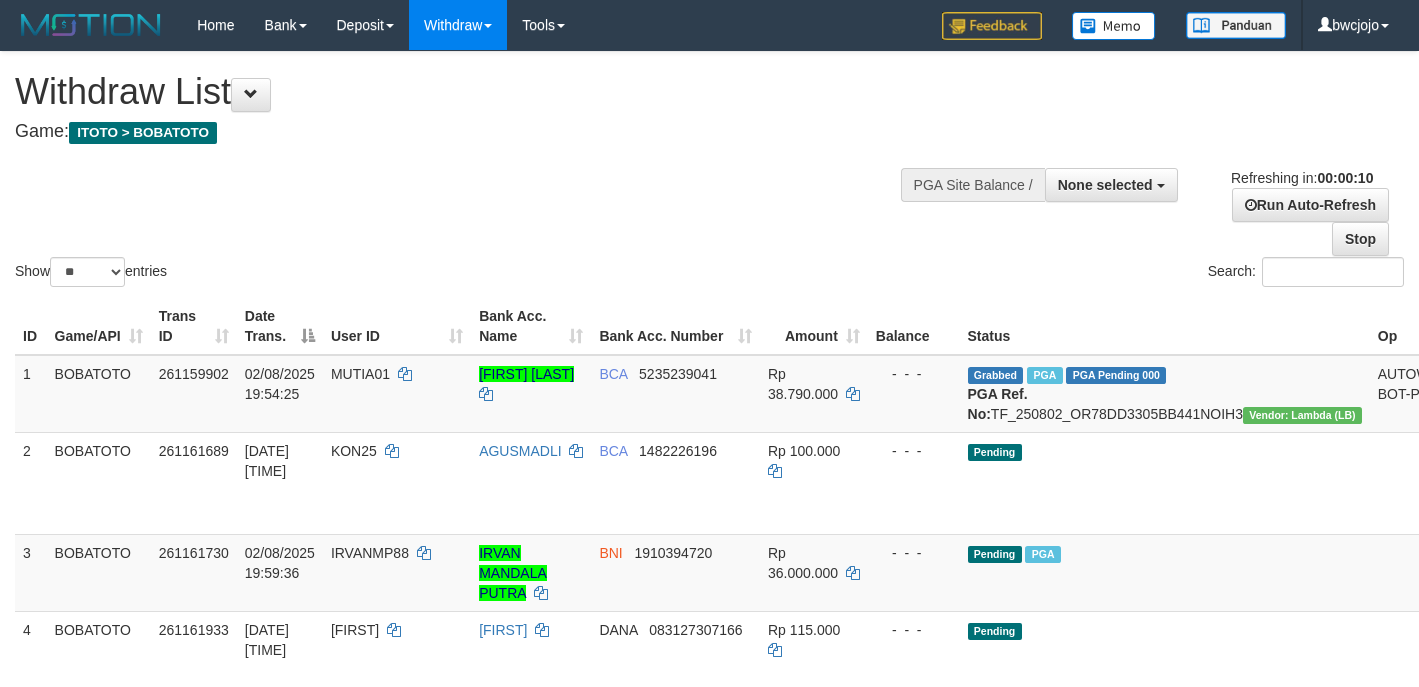 select 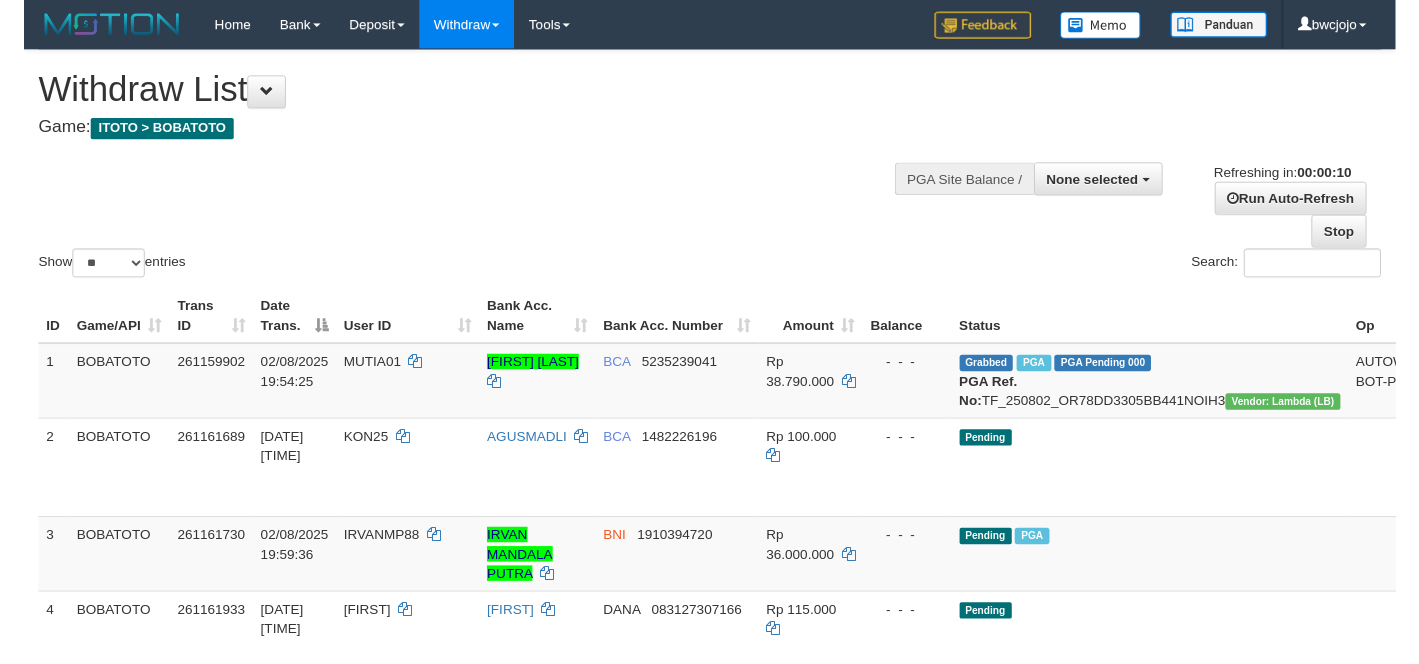 scroll, scrollTop: 0, scrollLeft: 0, axis: both 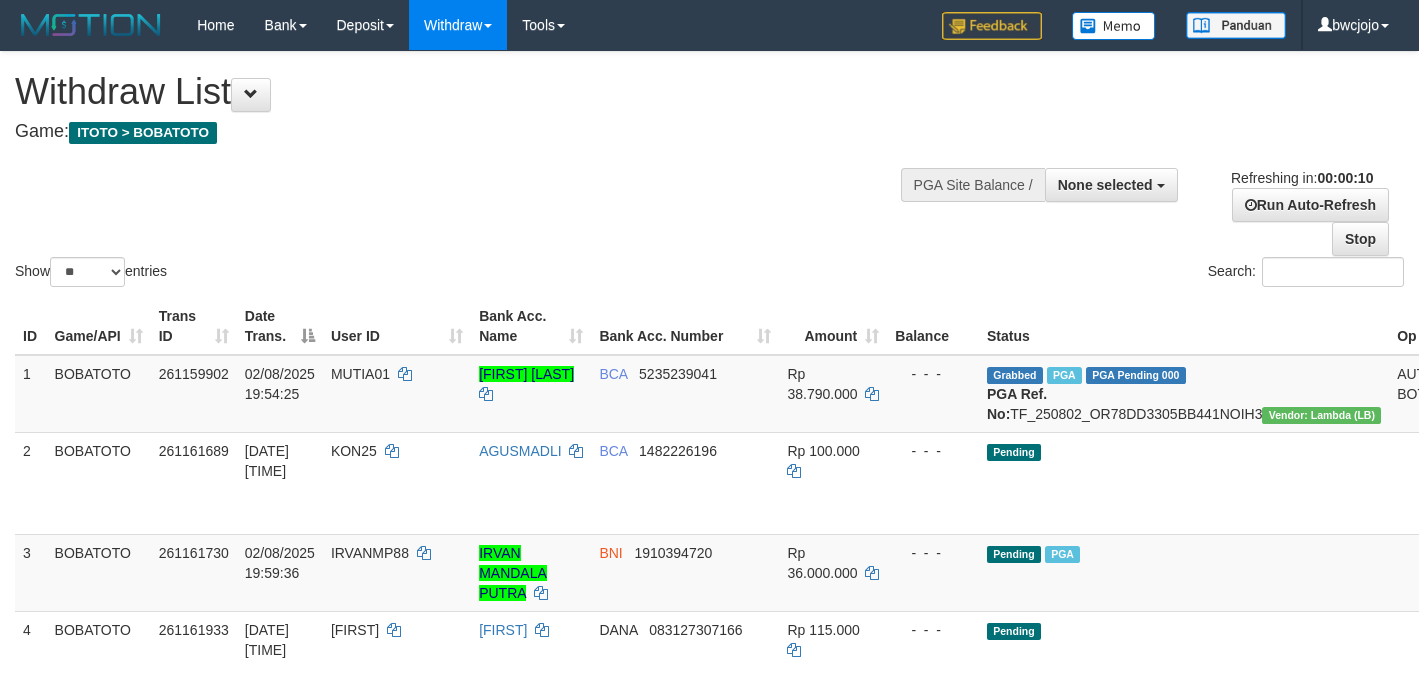 select 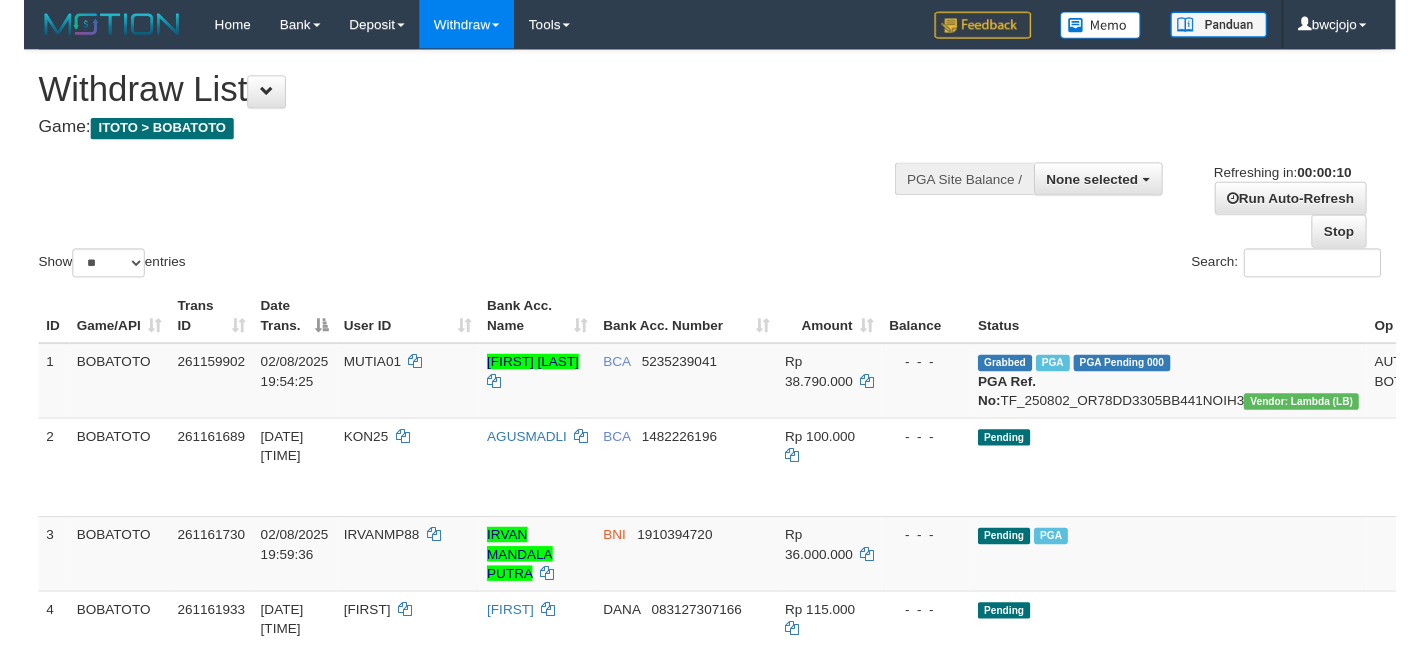 scroll, scrollTop: 0, scrollLeft: 0, axis: both 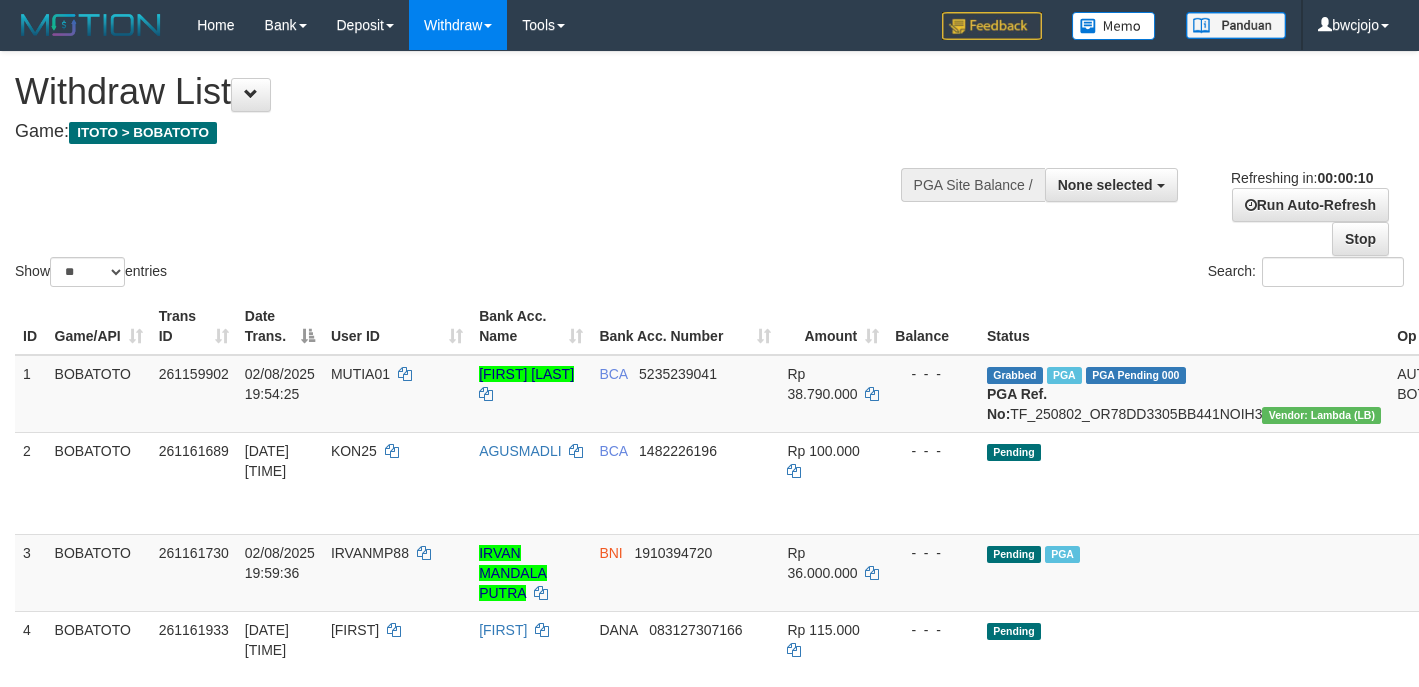 select 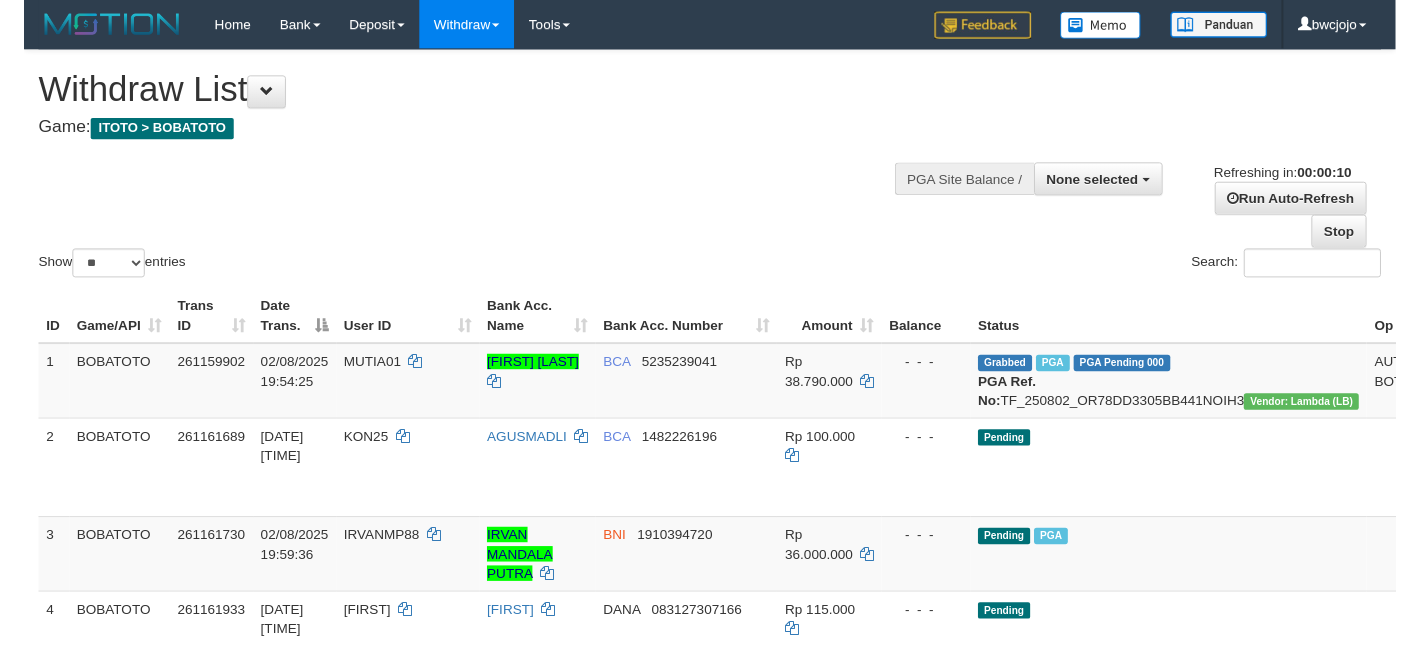 scroll, scrollTop: 0, scrollLeft: 0, axis: both 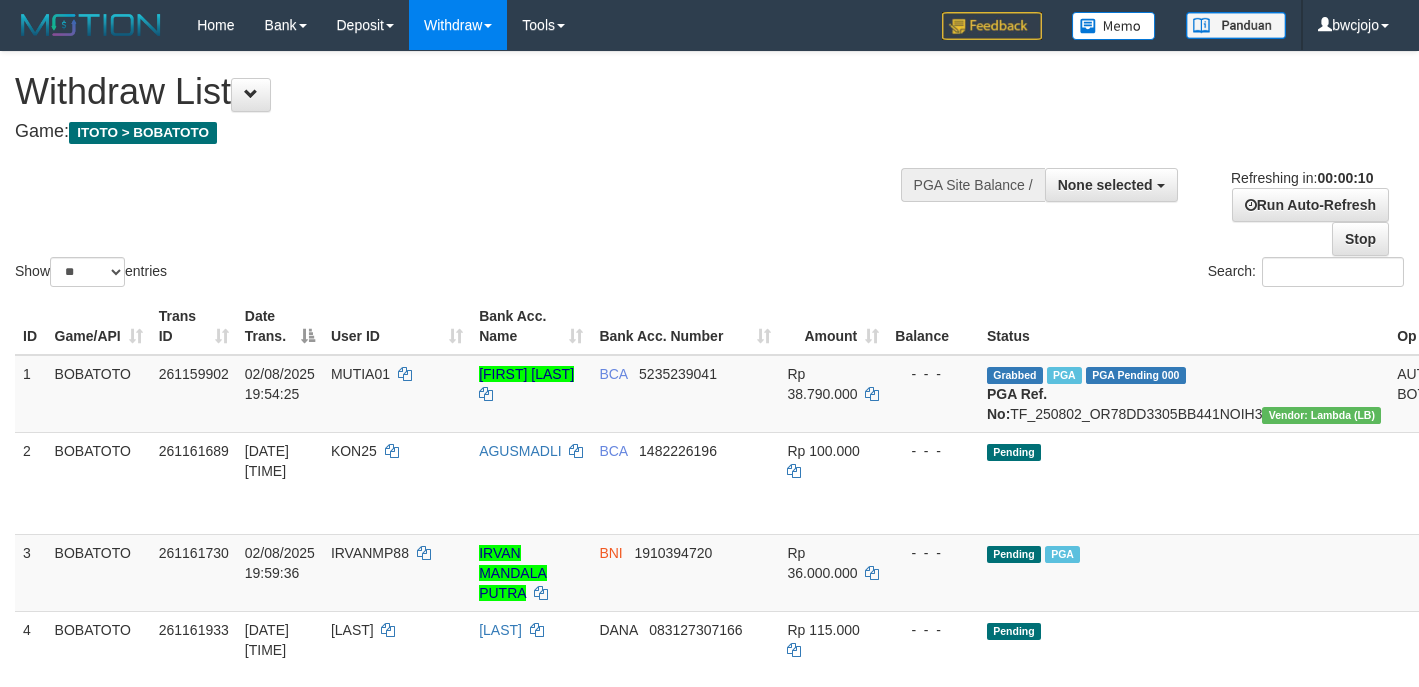 select 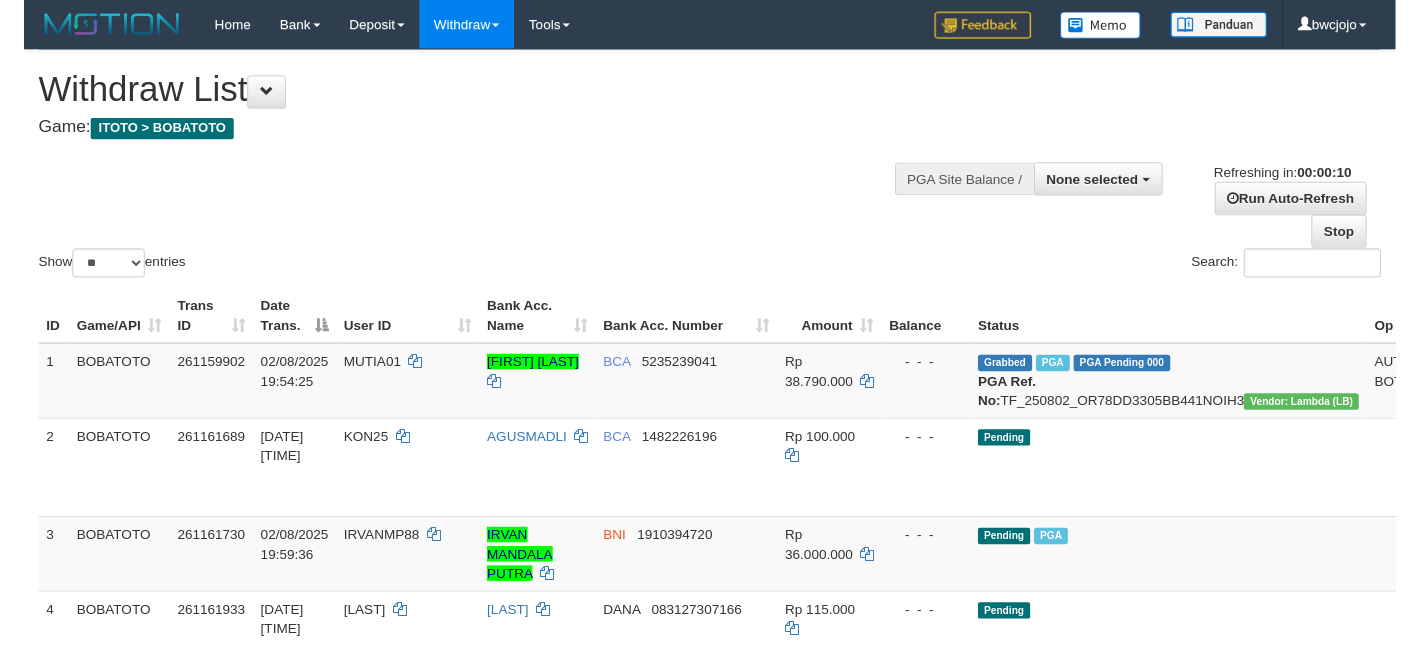 scroll, scrollTop: 0, scrollLeft: 0, axis: both 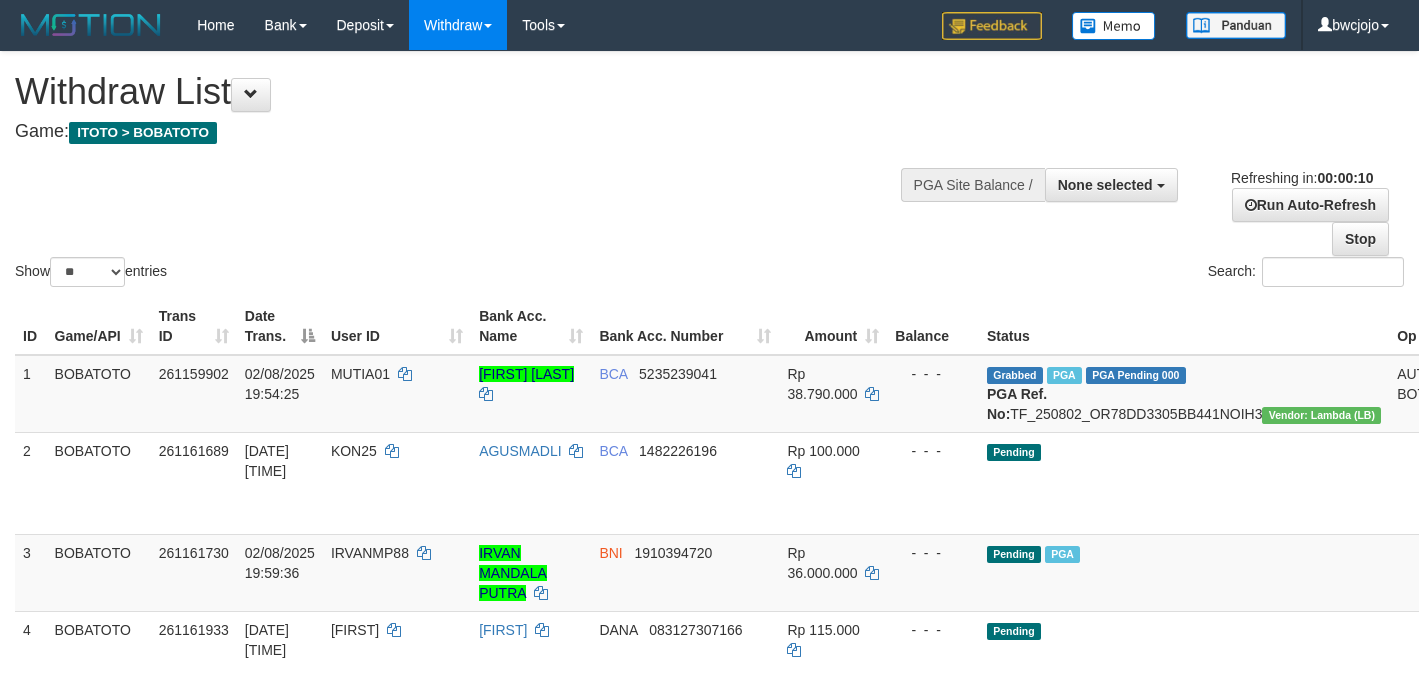 select 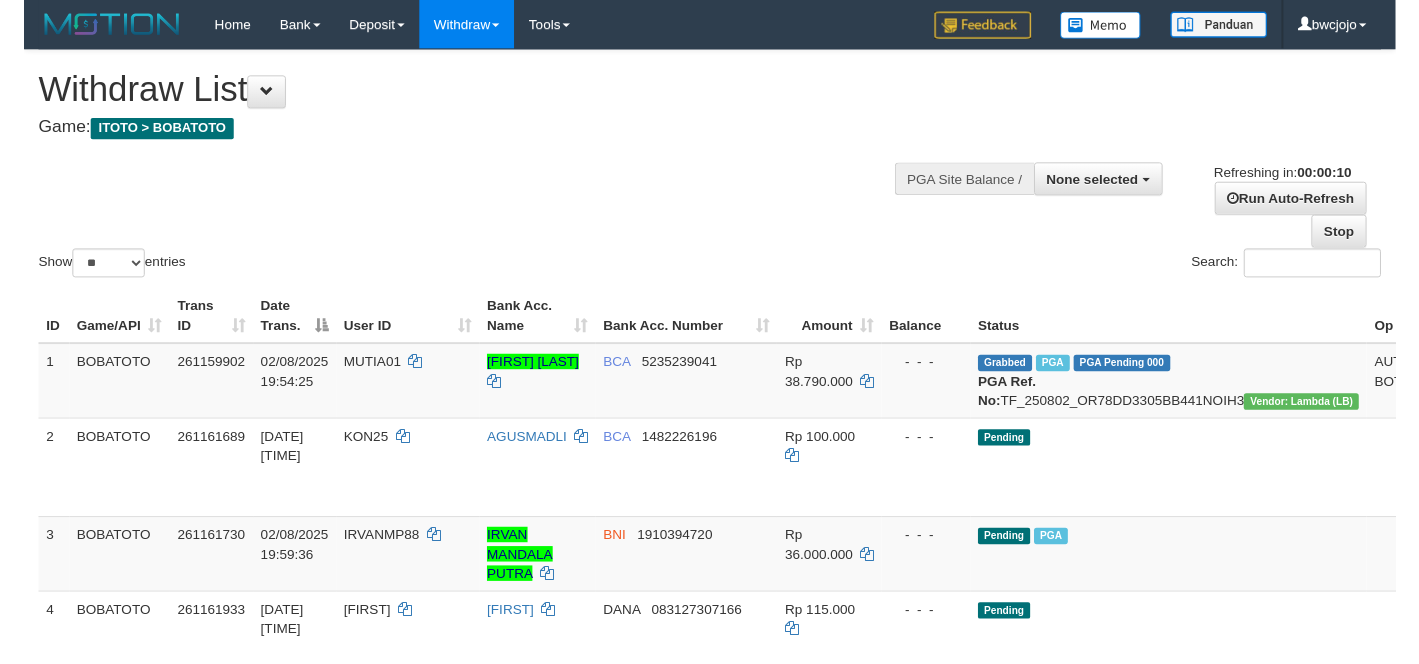 scroll, scrollTop: 0, scrollLeft: 0, axis: both 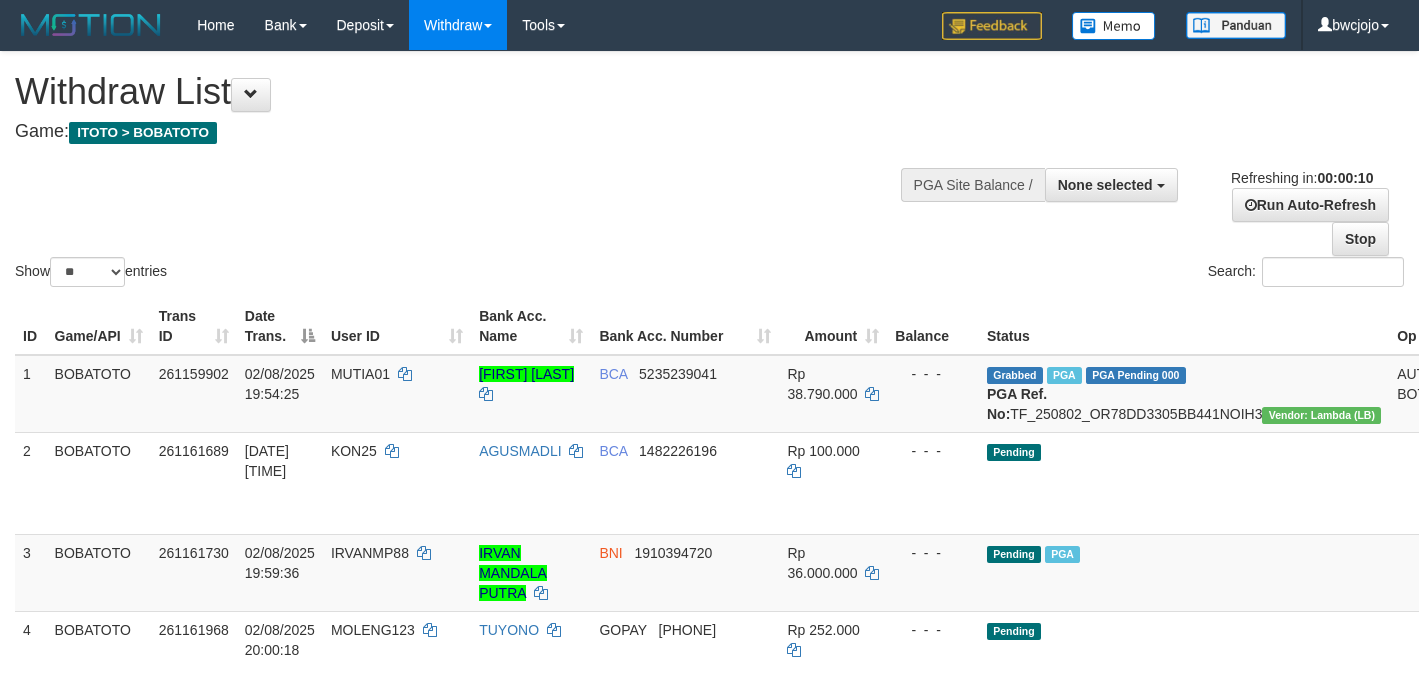 select 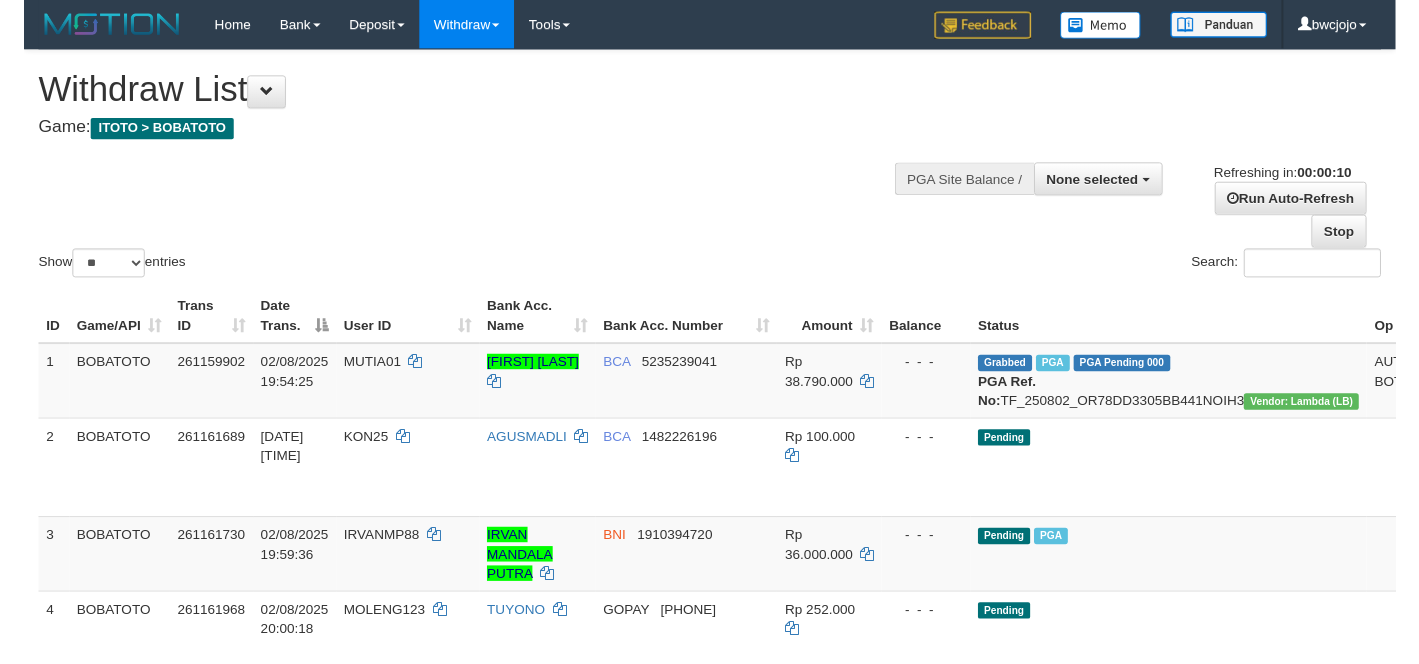 scroll, scrollTop: 0, scrollLeft: 0, axis: both 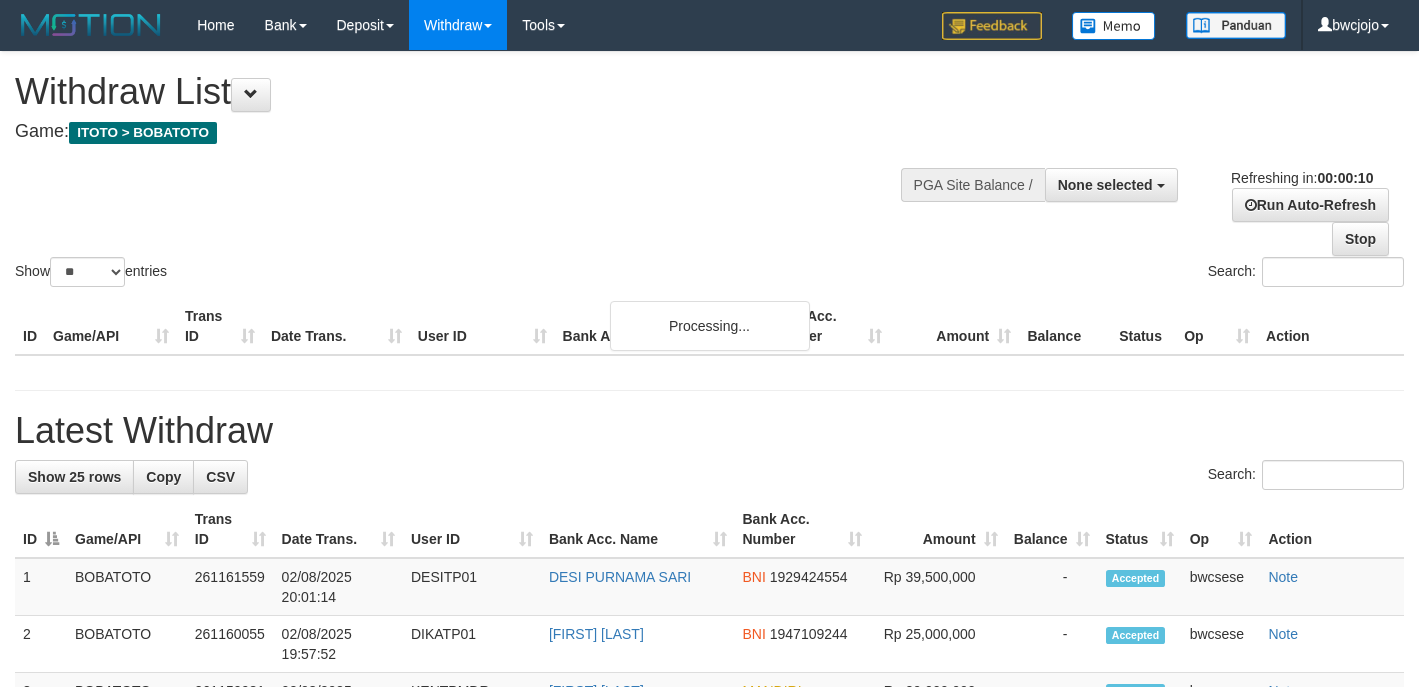 select 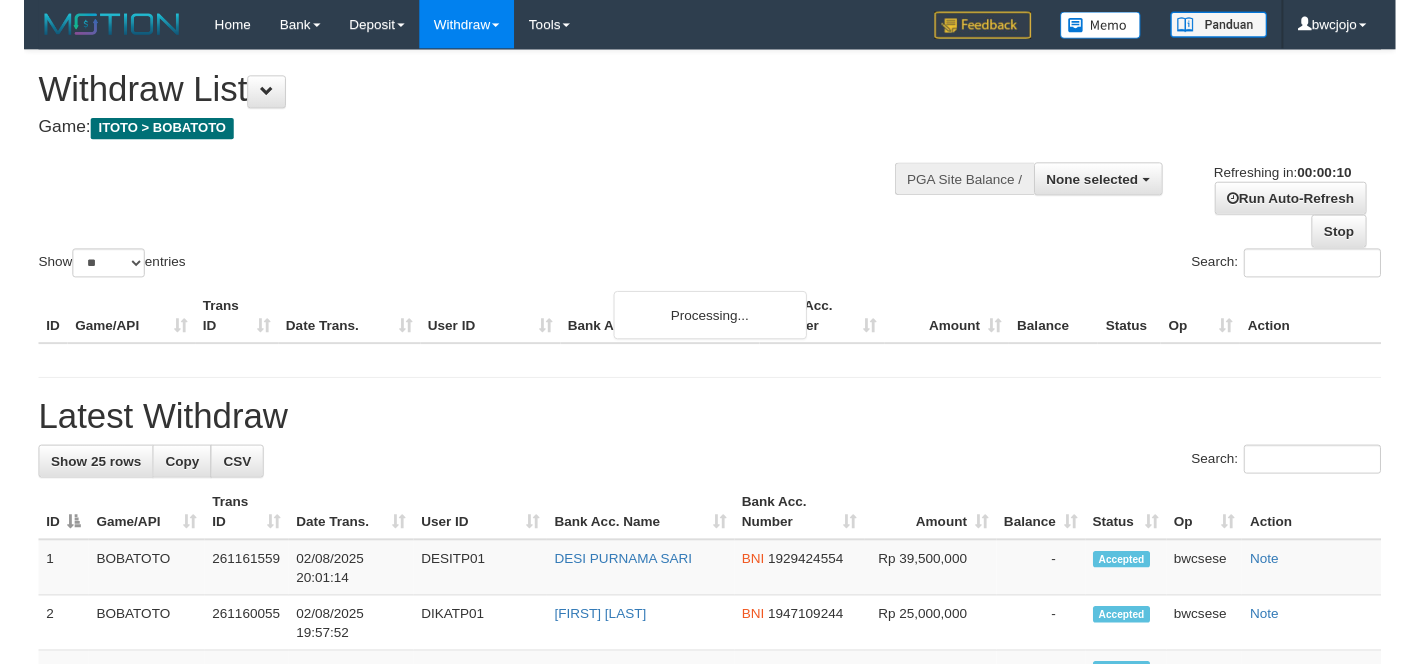 scroll, scrollTop: 0, scrollLeft: 0, axis: both 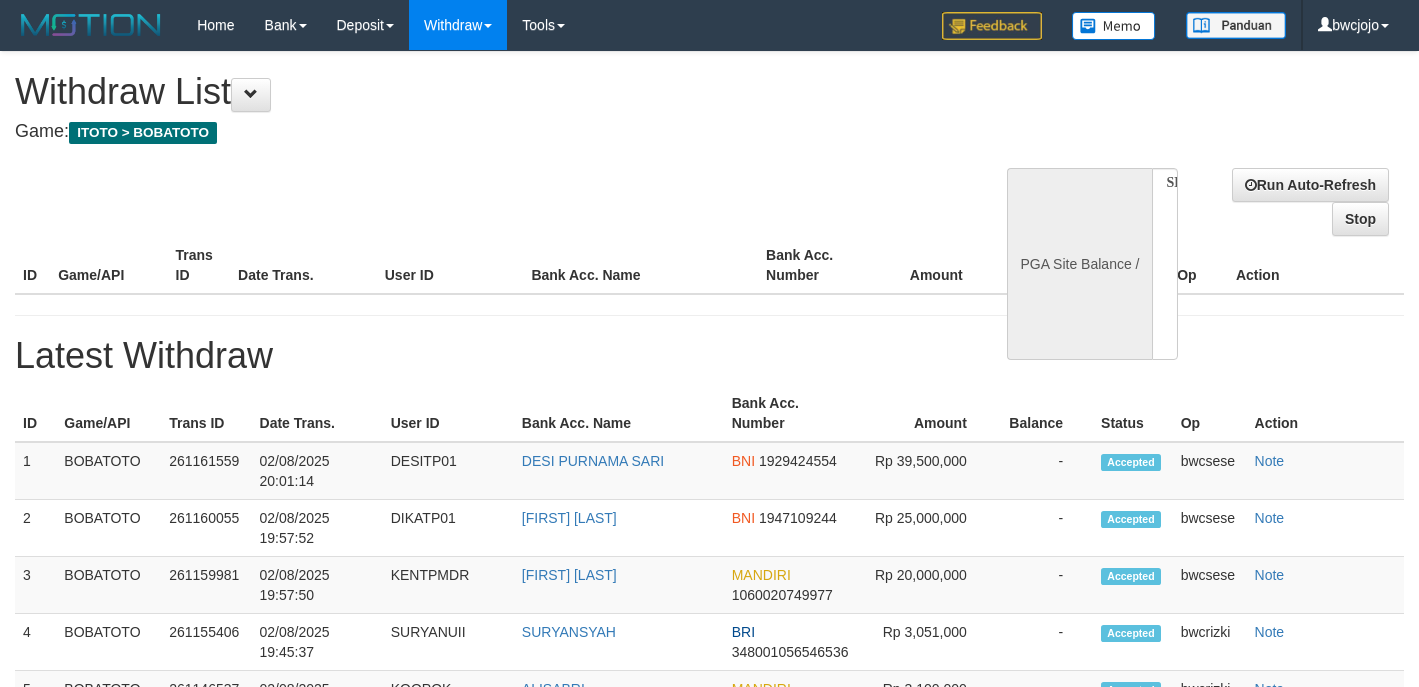 select 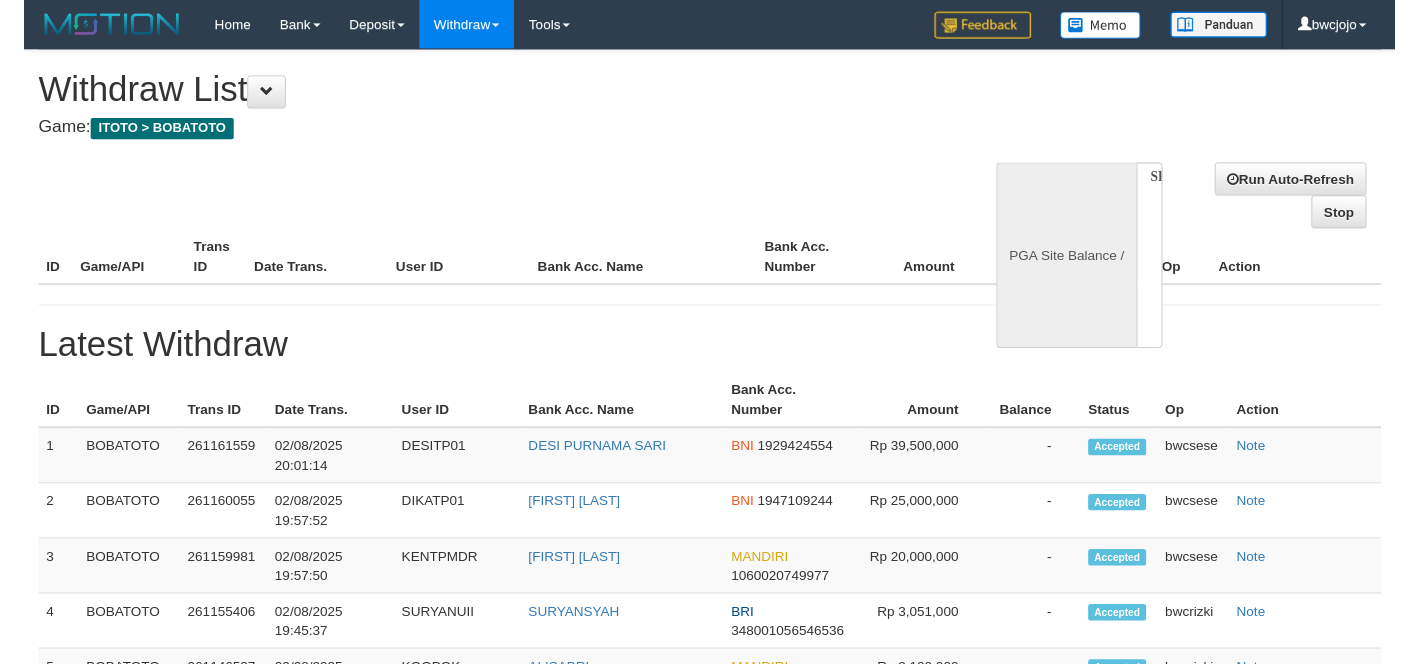scroll, scrollTop: 0, scrollLeft: 0, axis: both 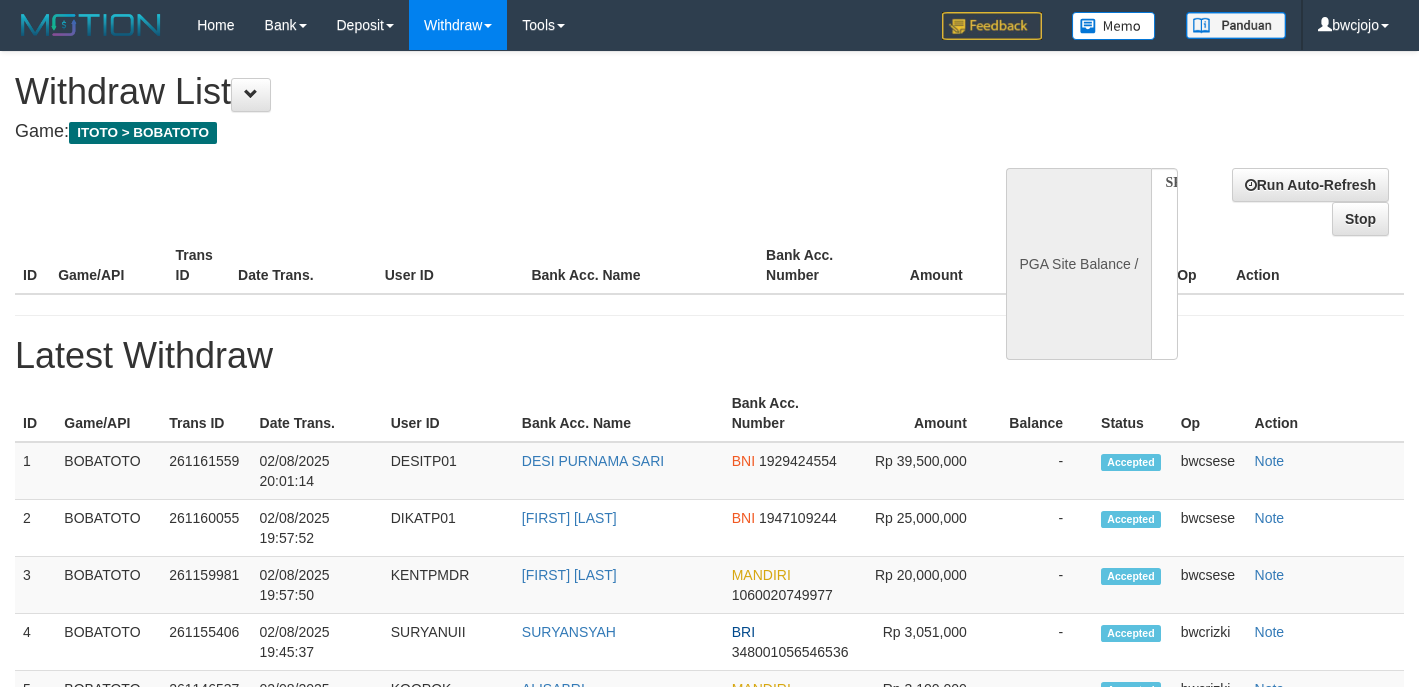 select on "**" 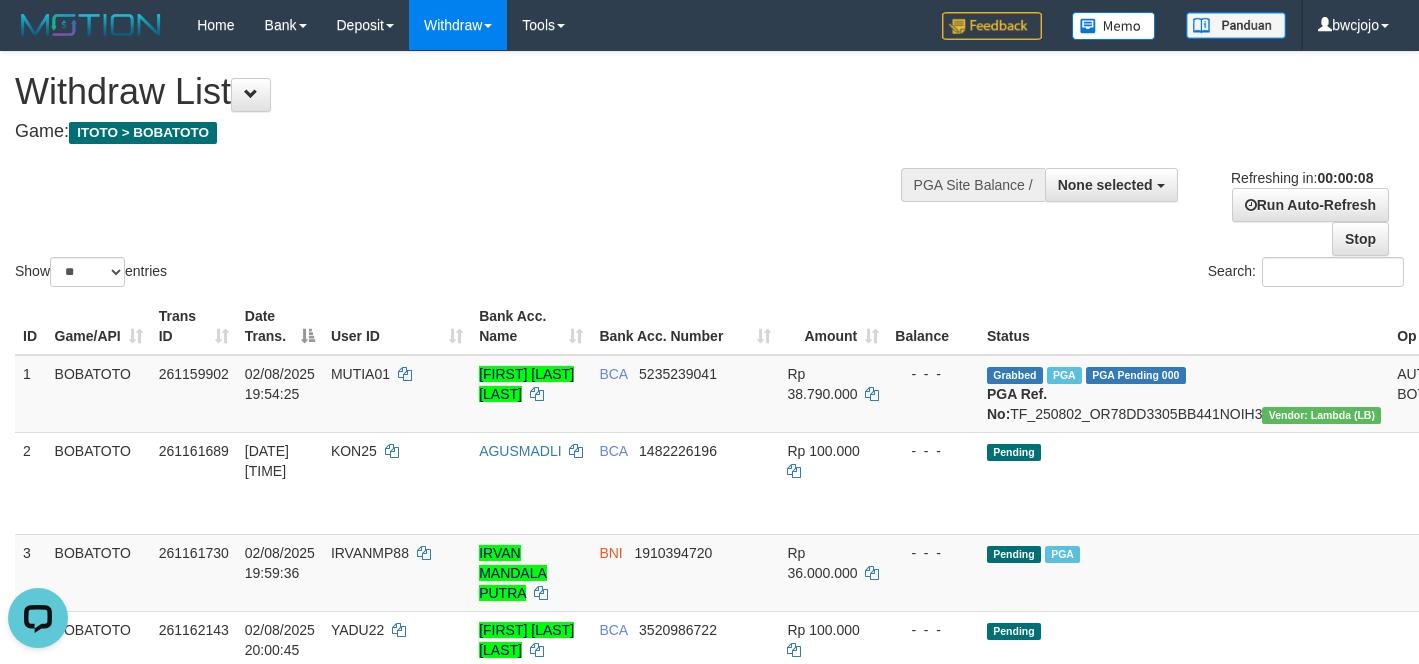 scroll, scrollTop: 0, scrollLeft: 0, axis: both 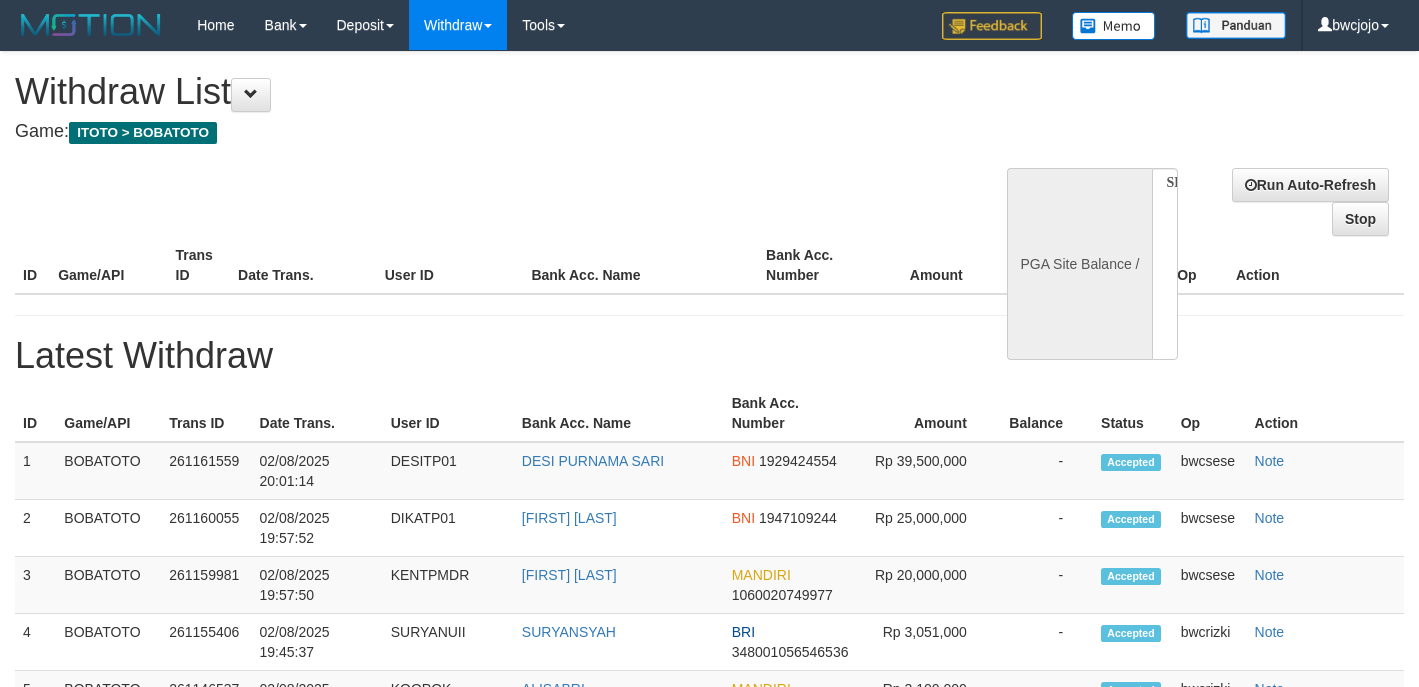 select 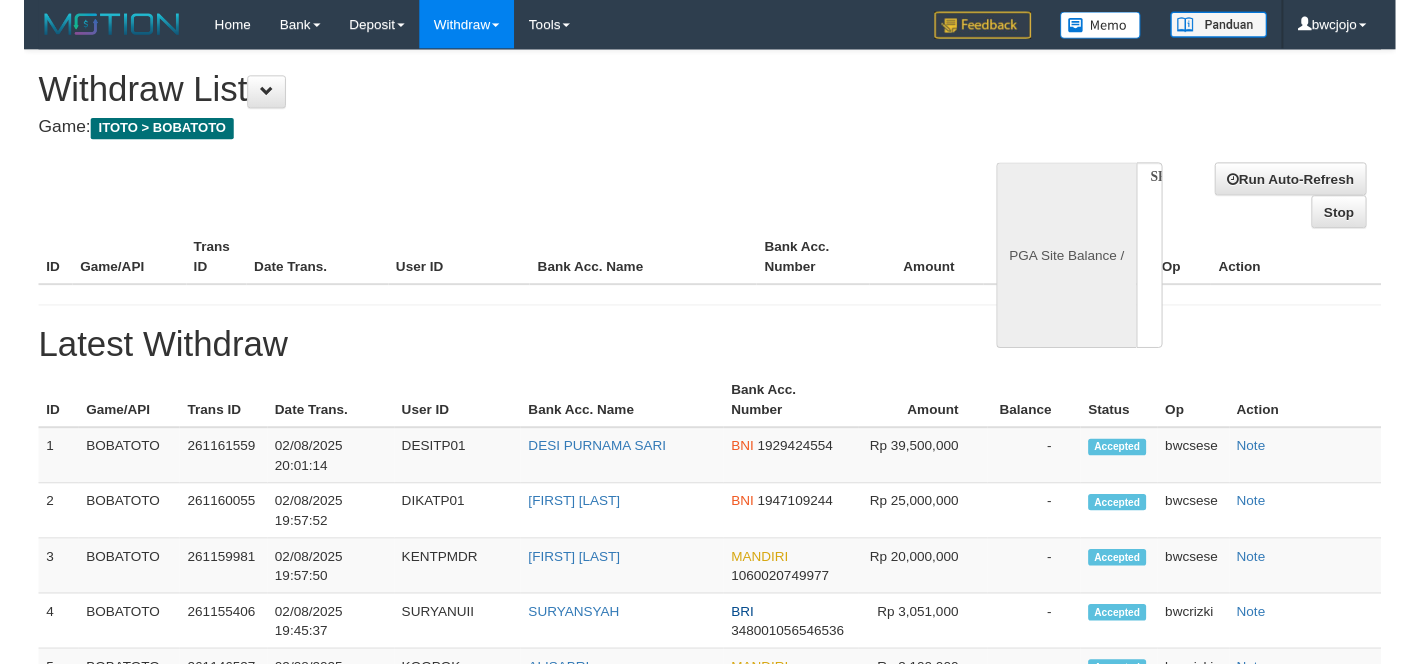 scroll, scrollTop: 0, scrollLeft: 0, axis: both 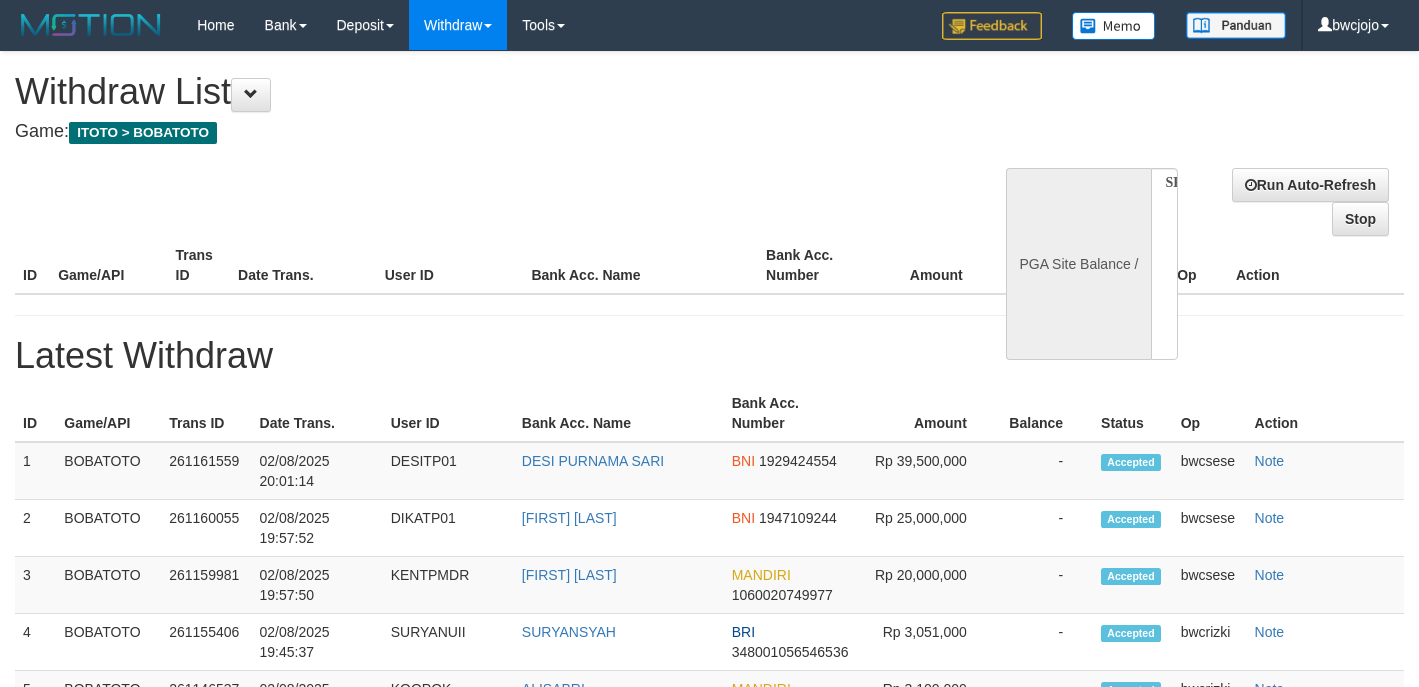 select on "**" 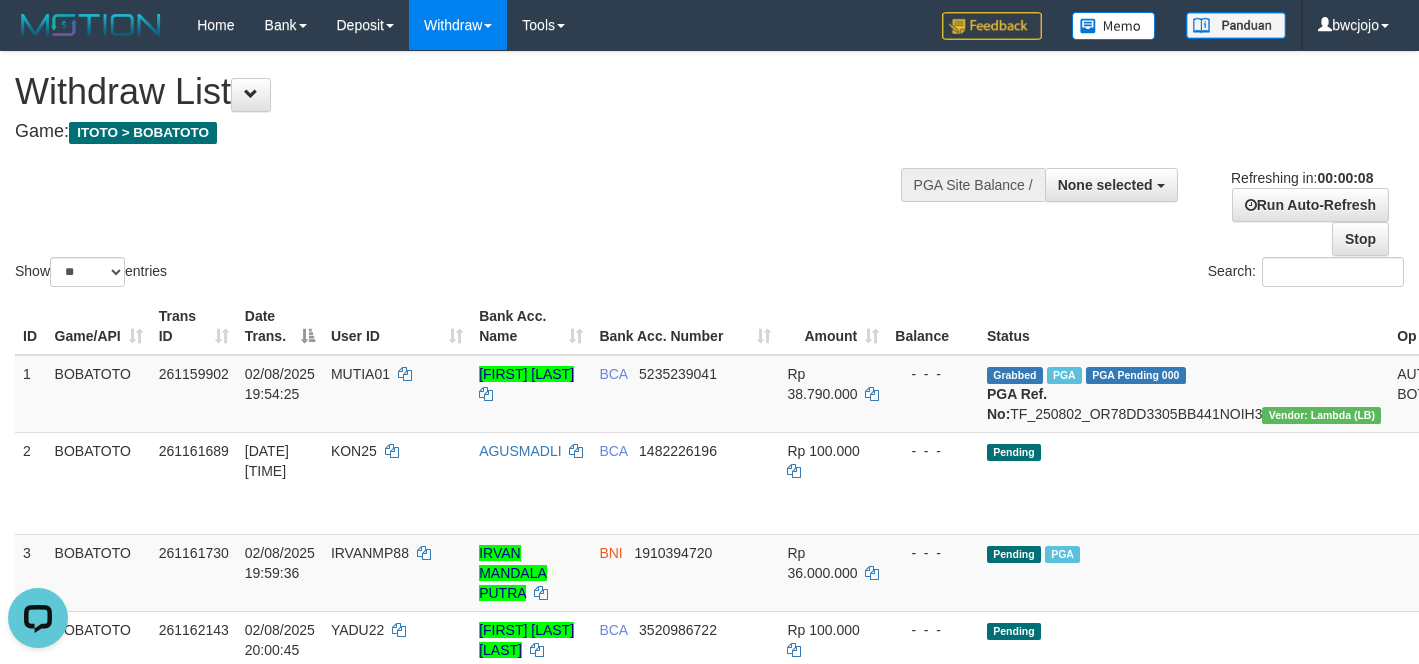 scroll, scrollTop: 0, scrollLeft: 0, axis: both 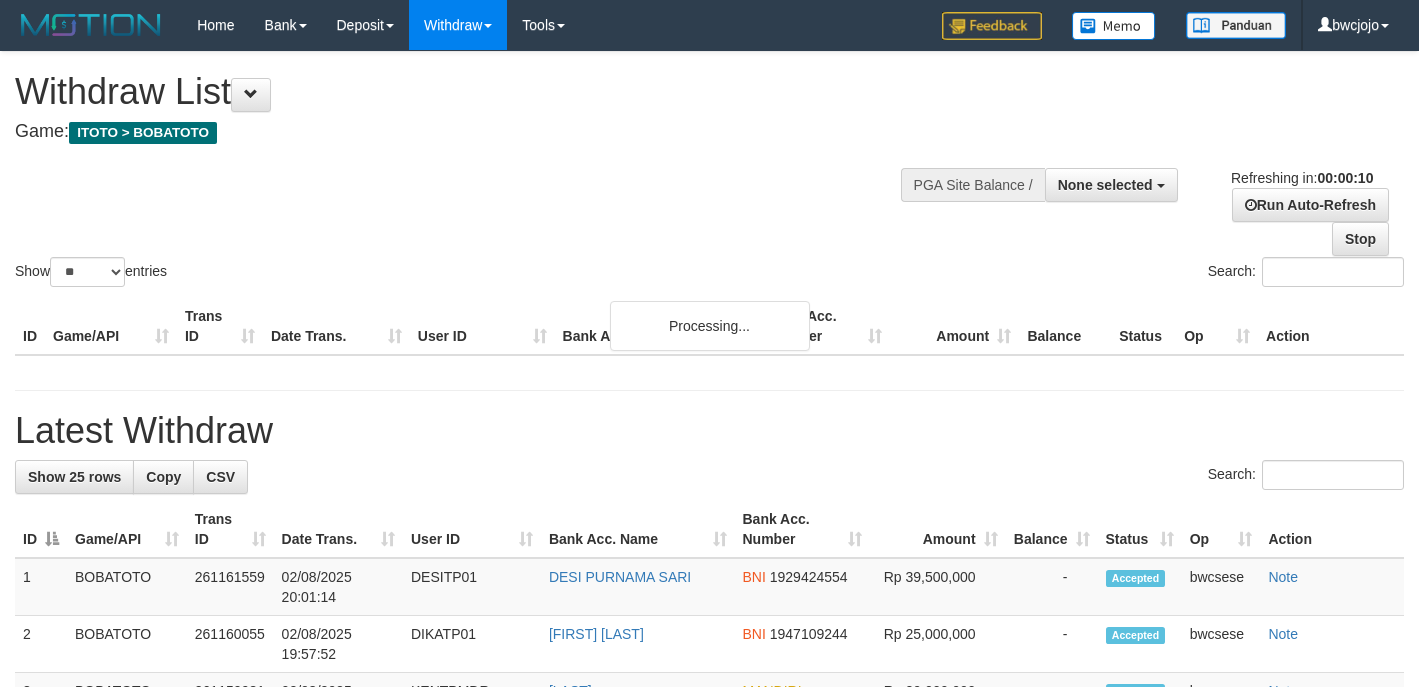 select 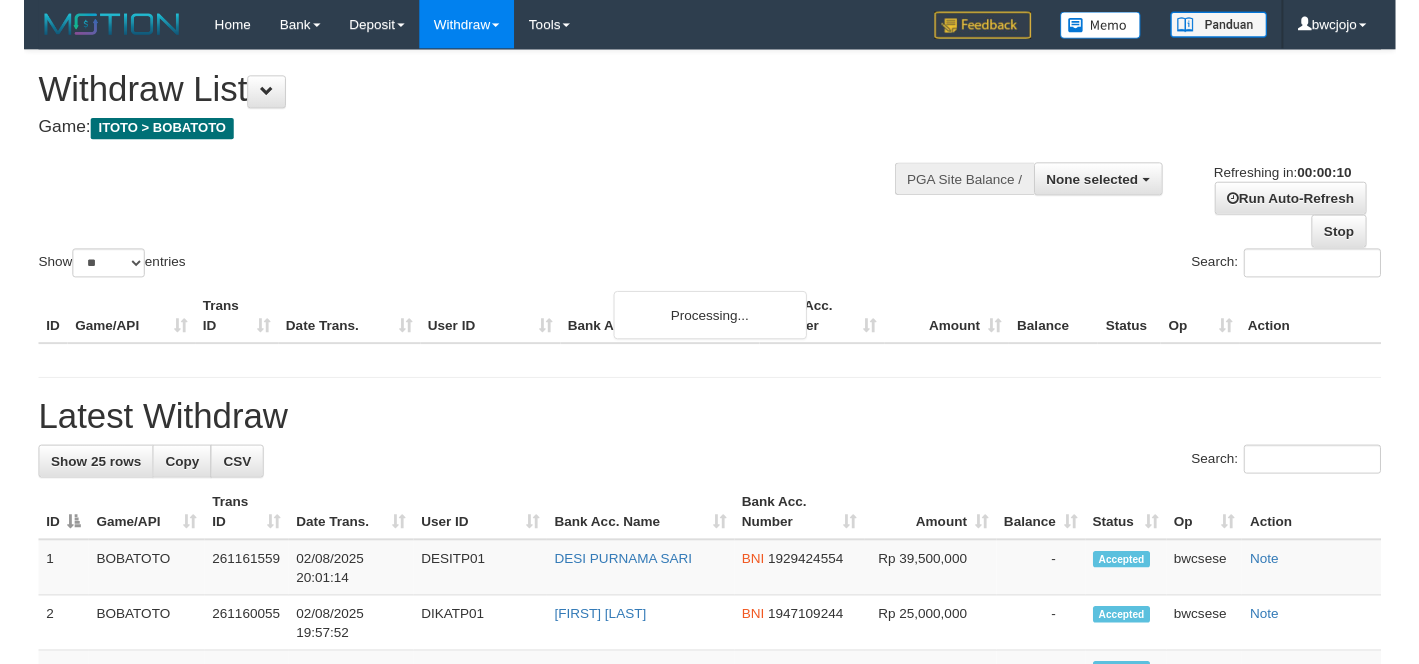 scroll, scrollTop: 0, scrollLeft: 0, axis: both 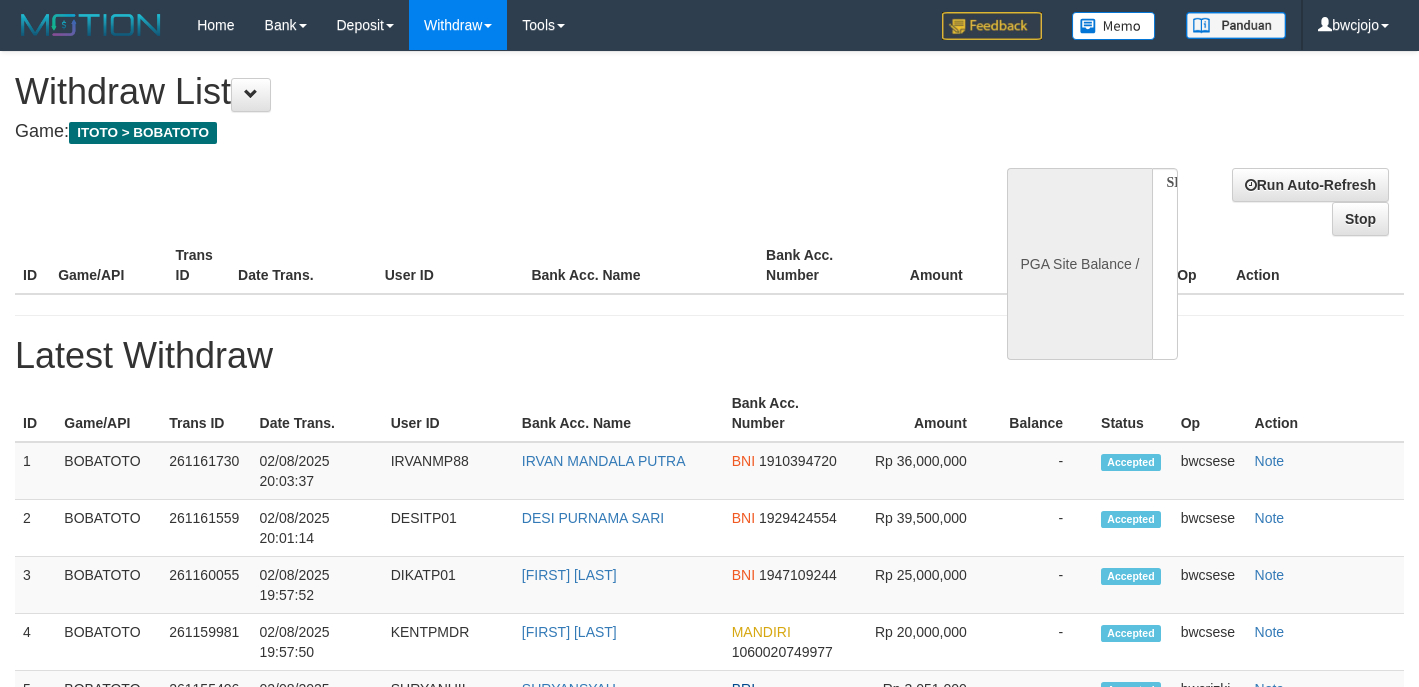 select 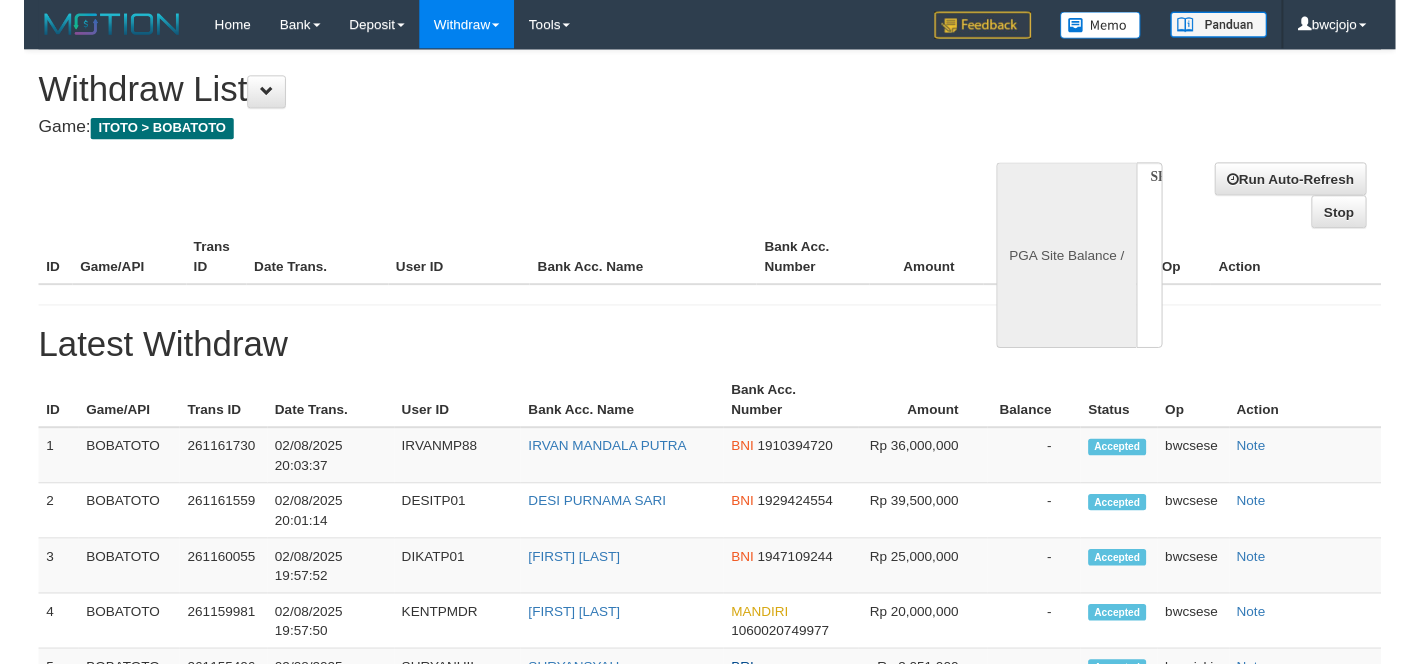 scroll, scrollTop: 0, scrollLeft: 0, axis: both 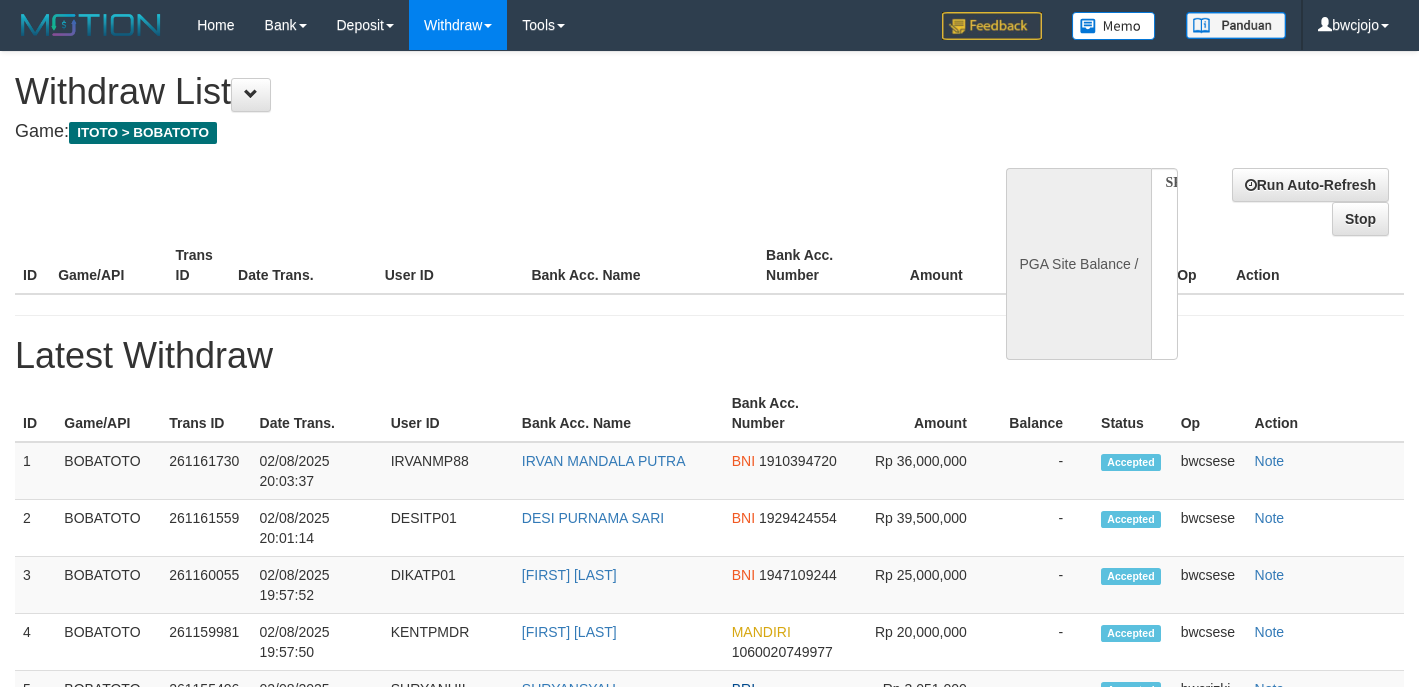 select on "**" 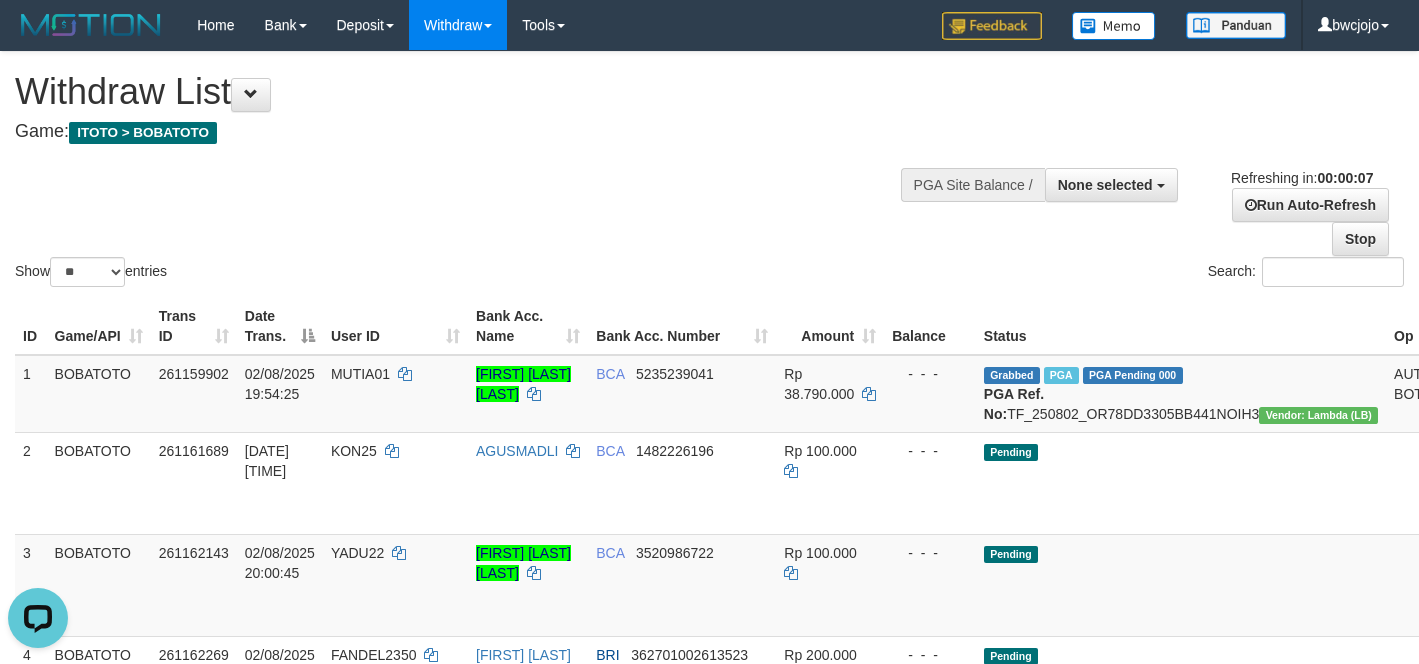scroll, scrollTop: 0, scrollLeft: 0, axis: both 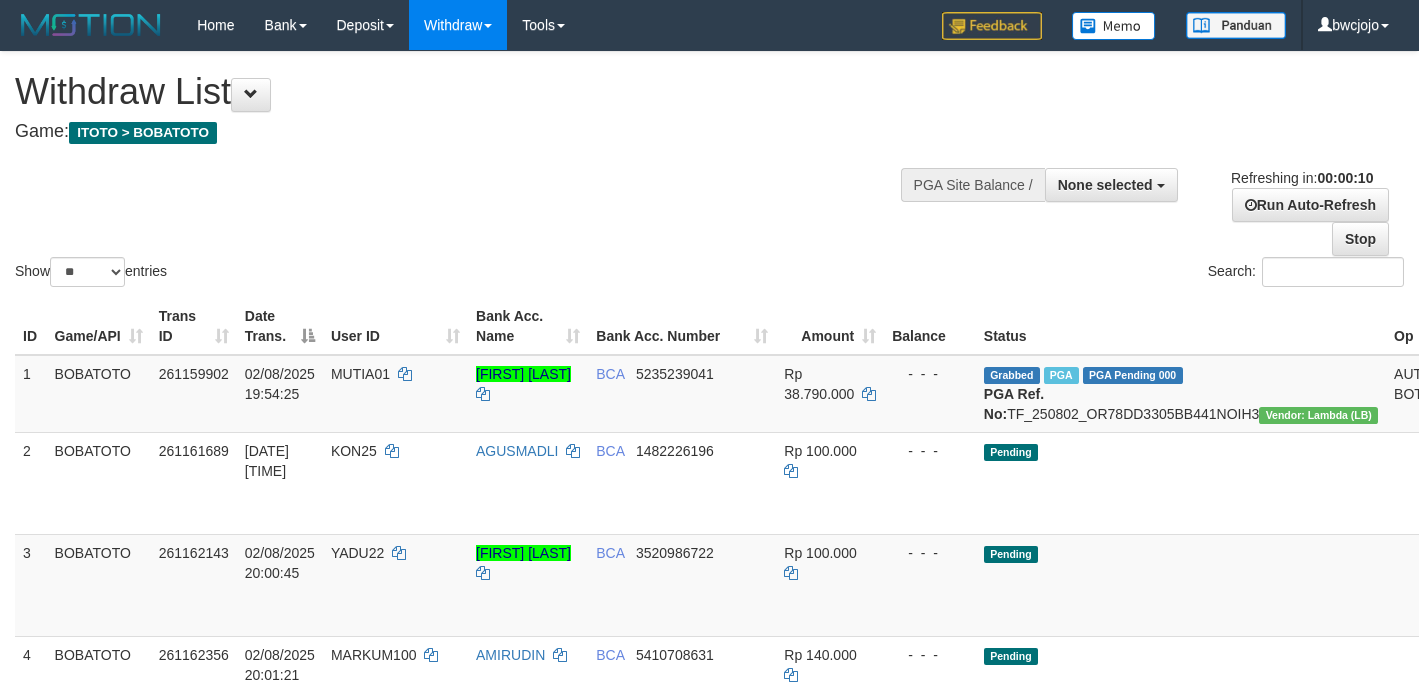 select 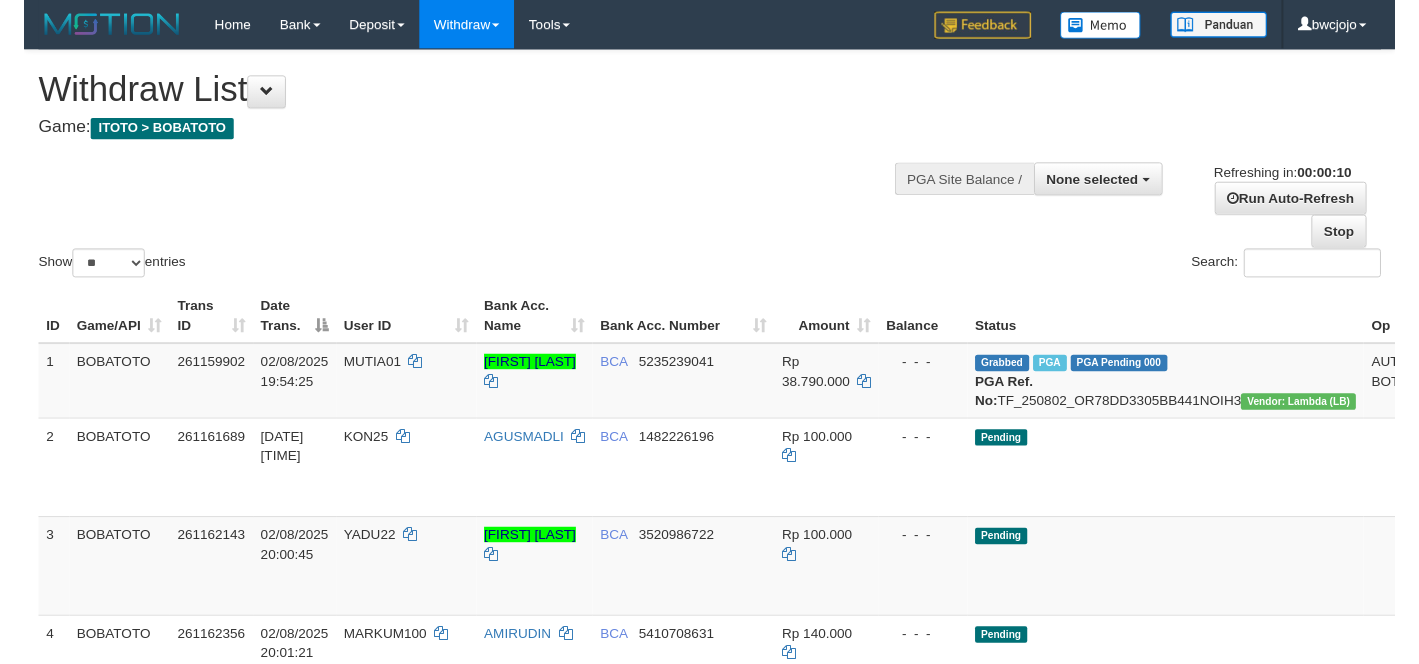 scroll, scrollTop: 0, scrollLeft: 0, axis: both 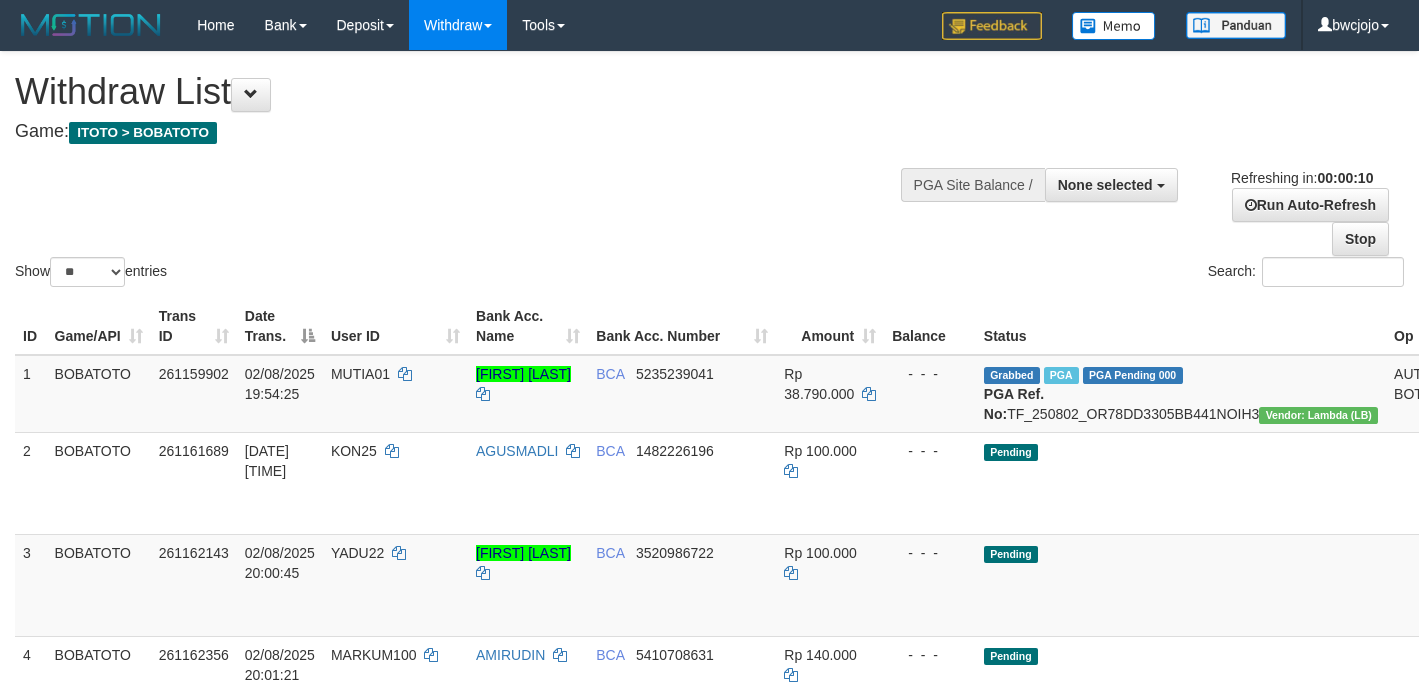 select 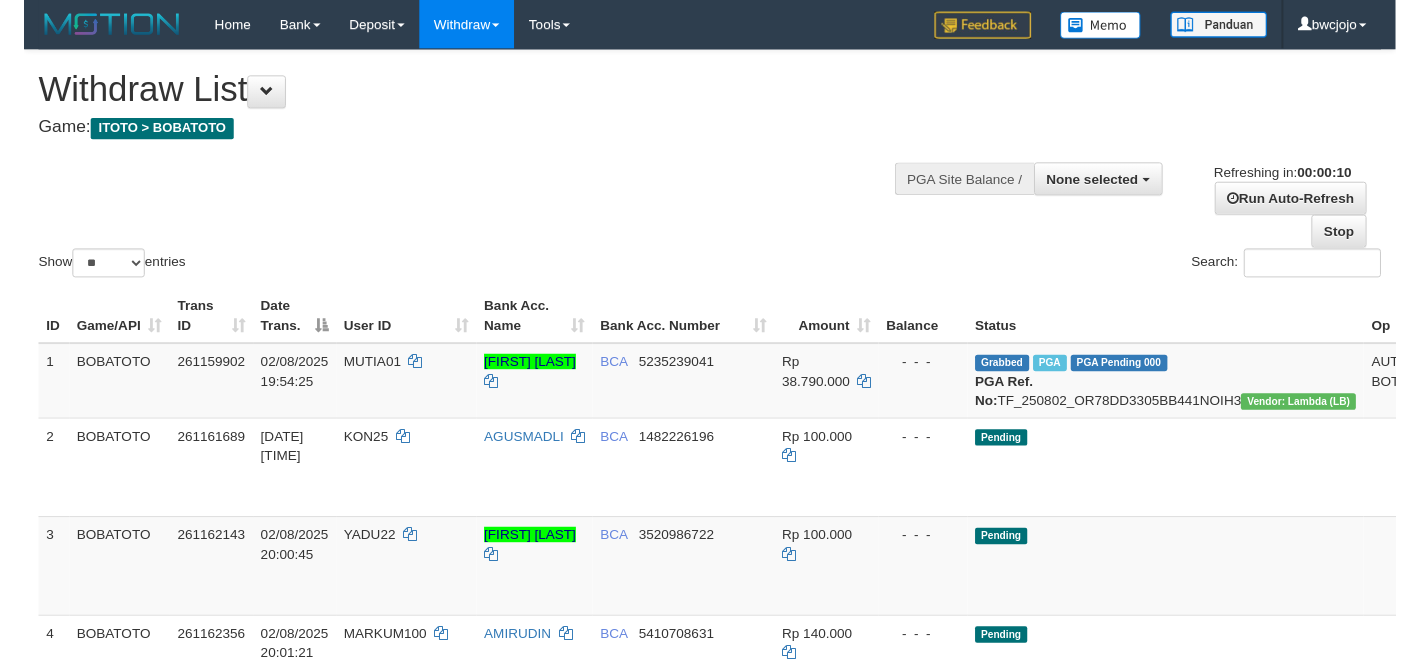 scroll, scrollTop: 0, scrollLeft: 0, axis: both 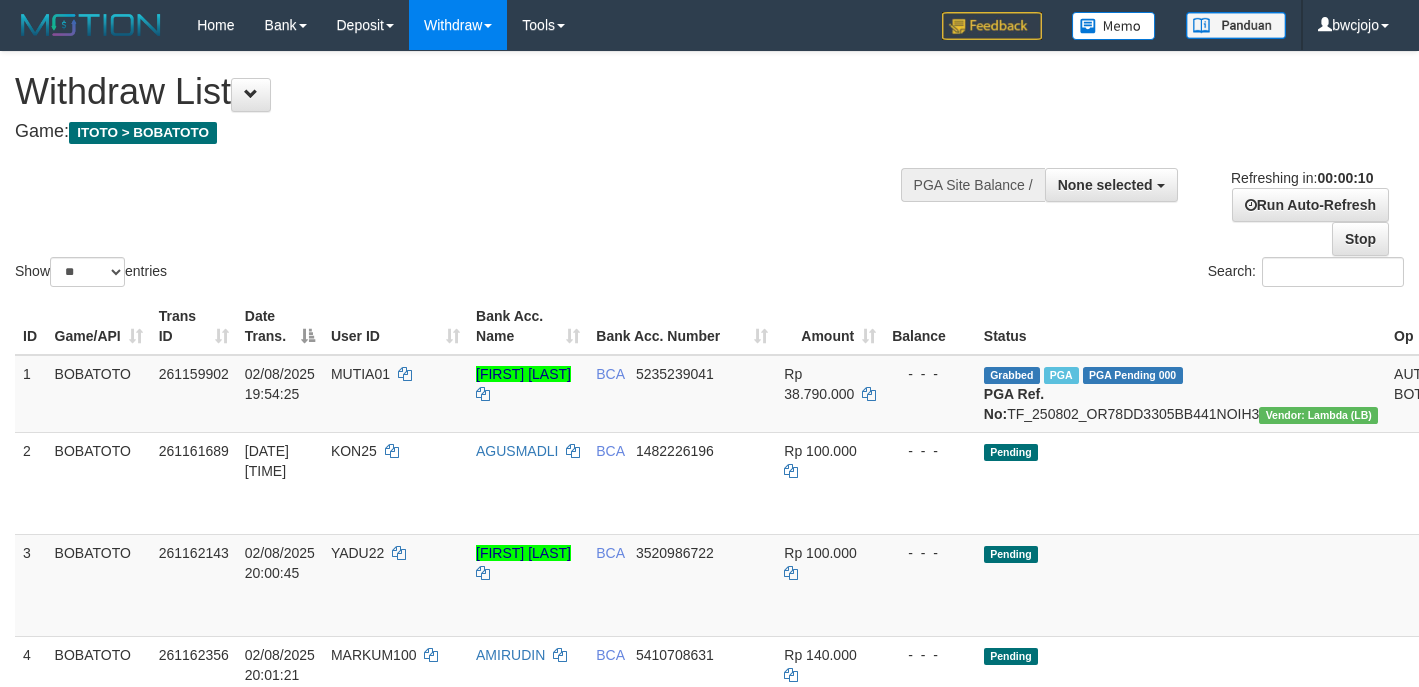 select 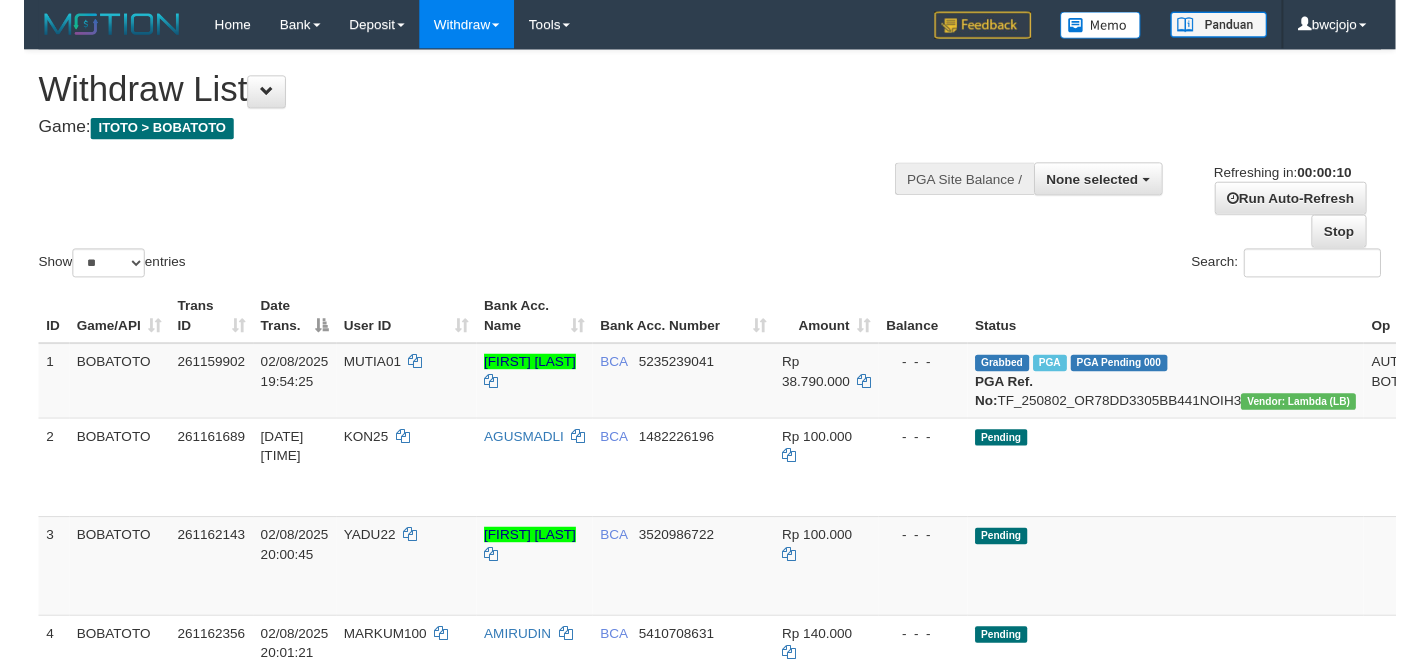 scroll, scrollTop: 0, scrollLeft: 0, axis: both 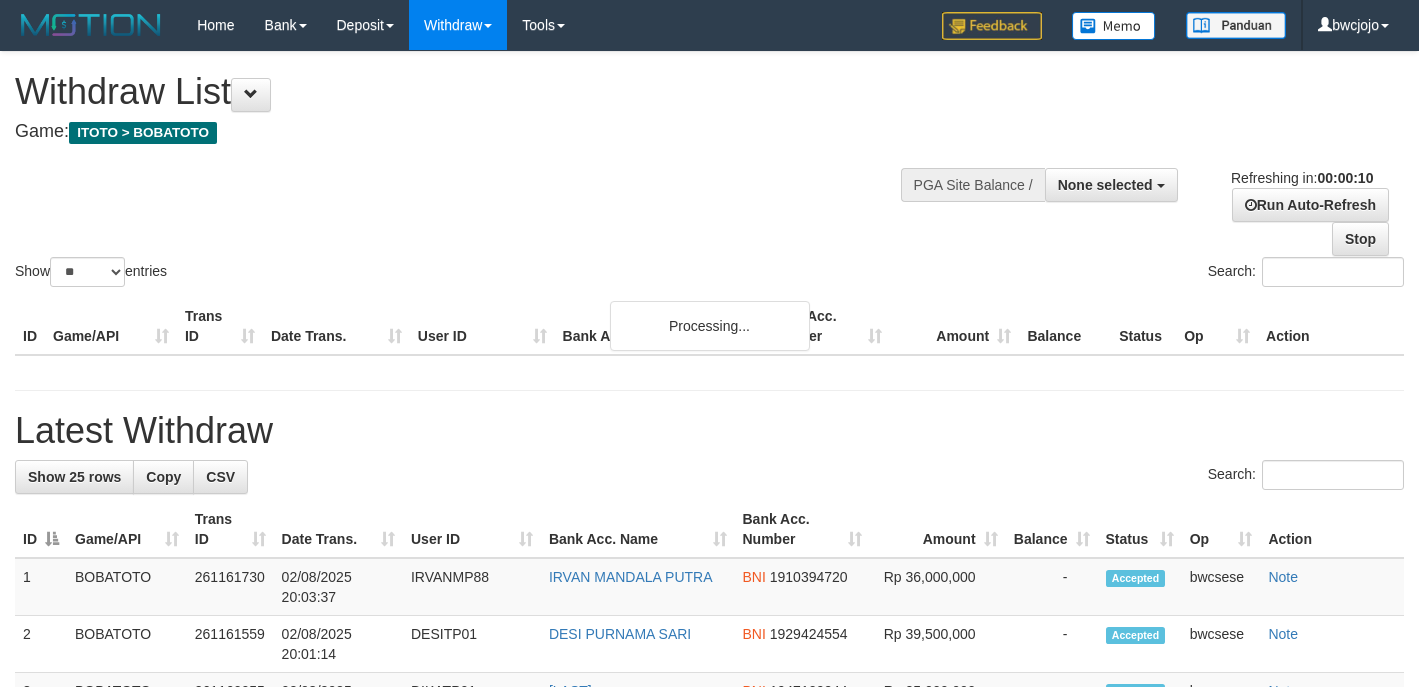 select 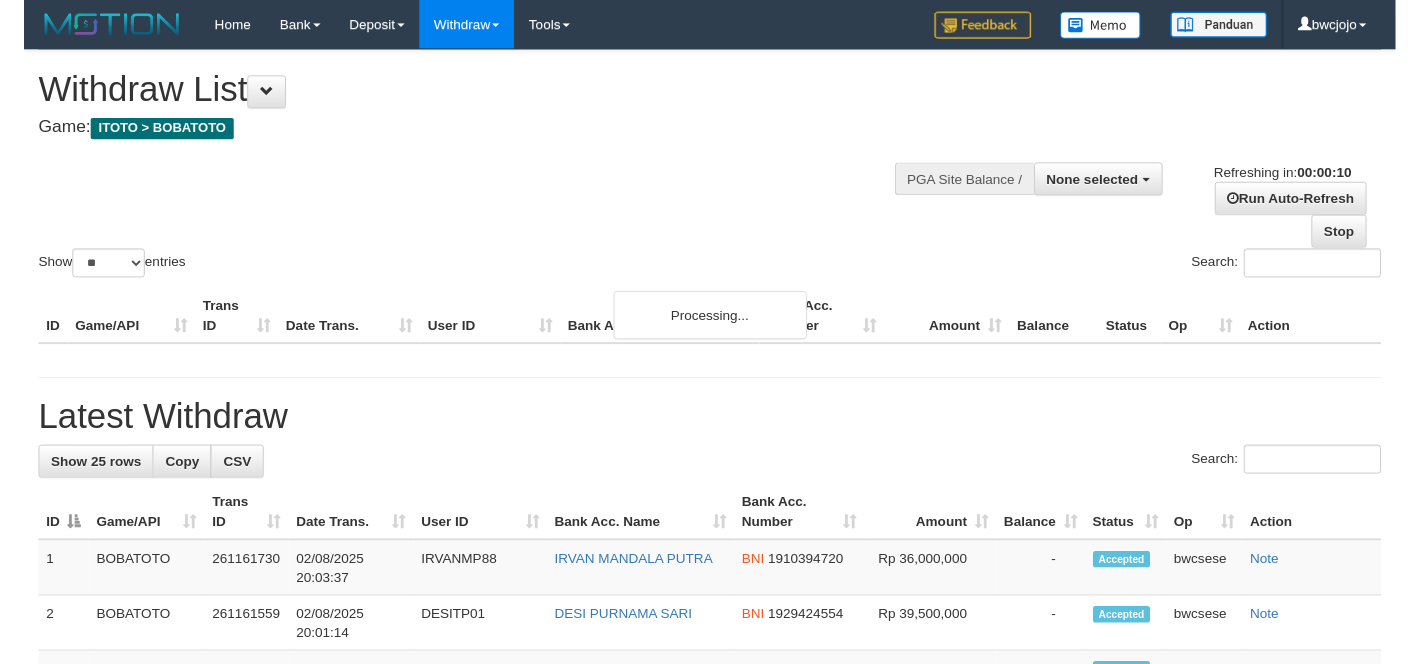 scroll, scrollTop: 0, scrollLeft: 0, axis: both 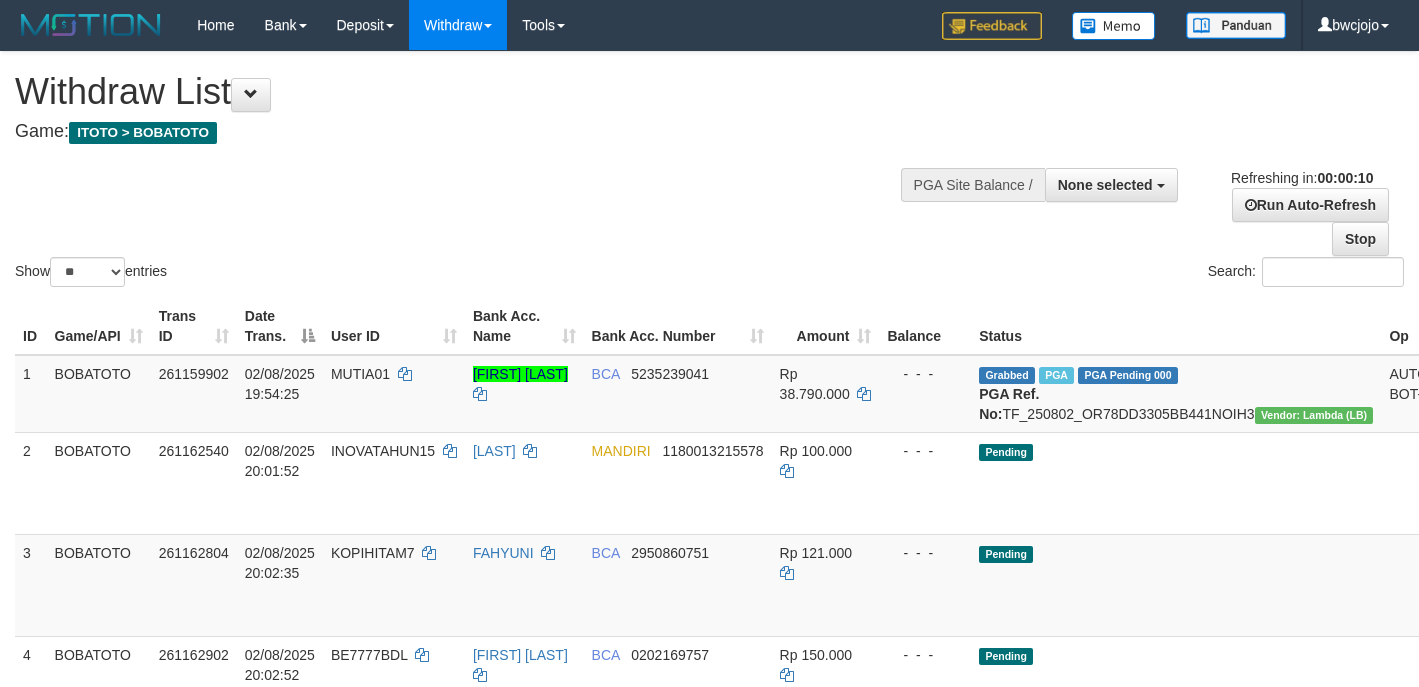 select 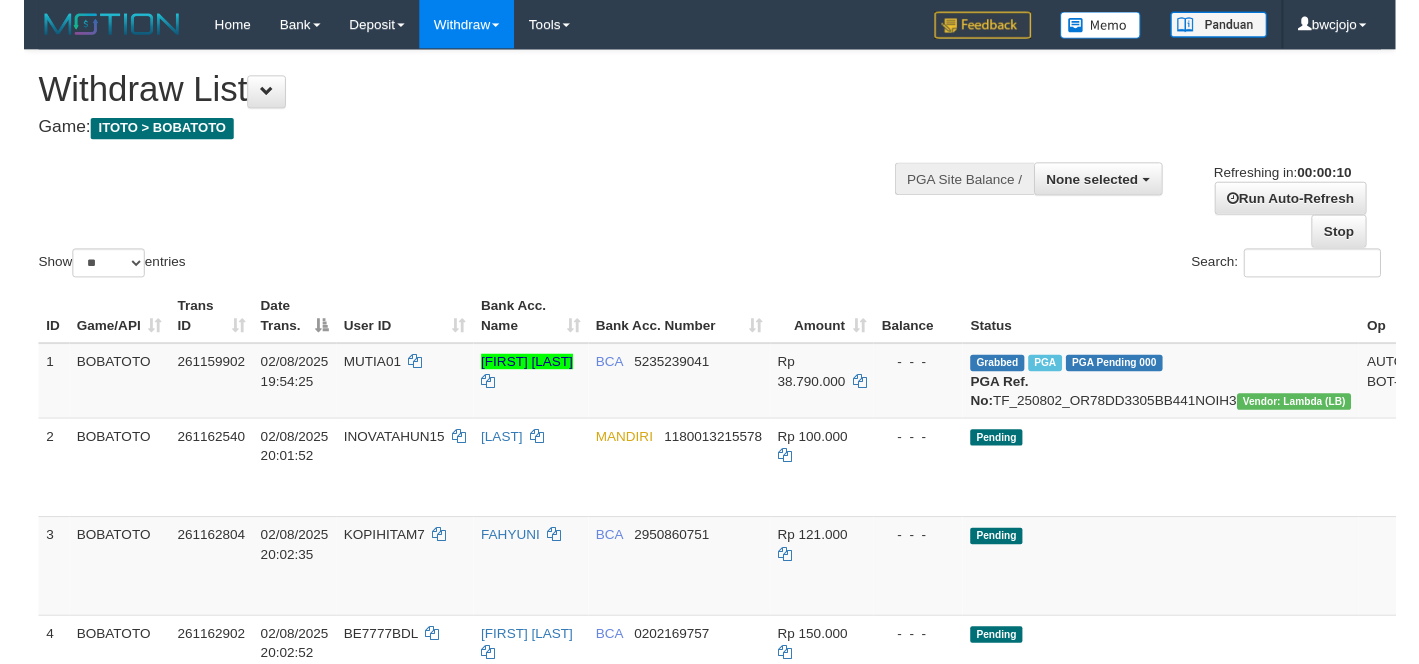 scroll, scrollTop: 0, scrollLeft: 0, axis: both 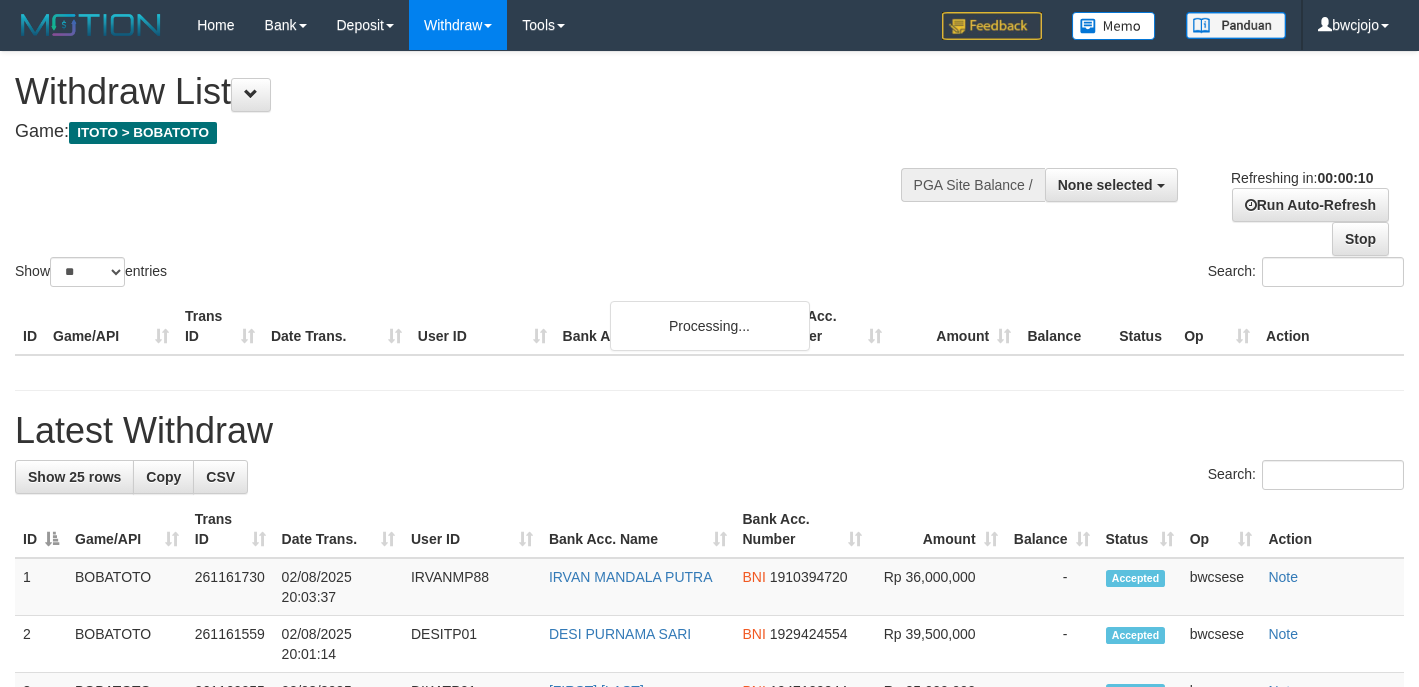 select 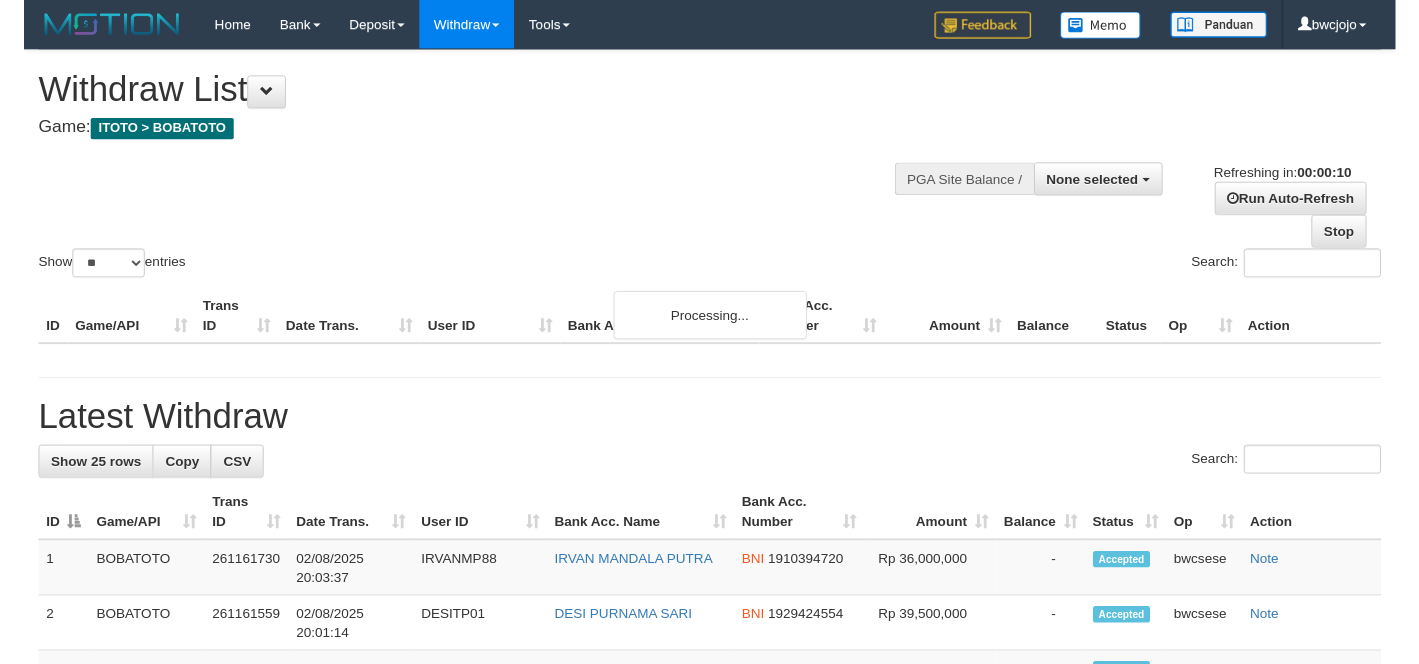 scroll, scrollTop: 0, scrollLeft: 0, axis: both 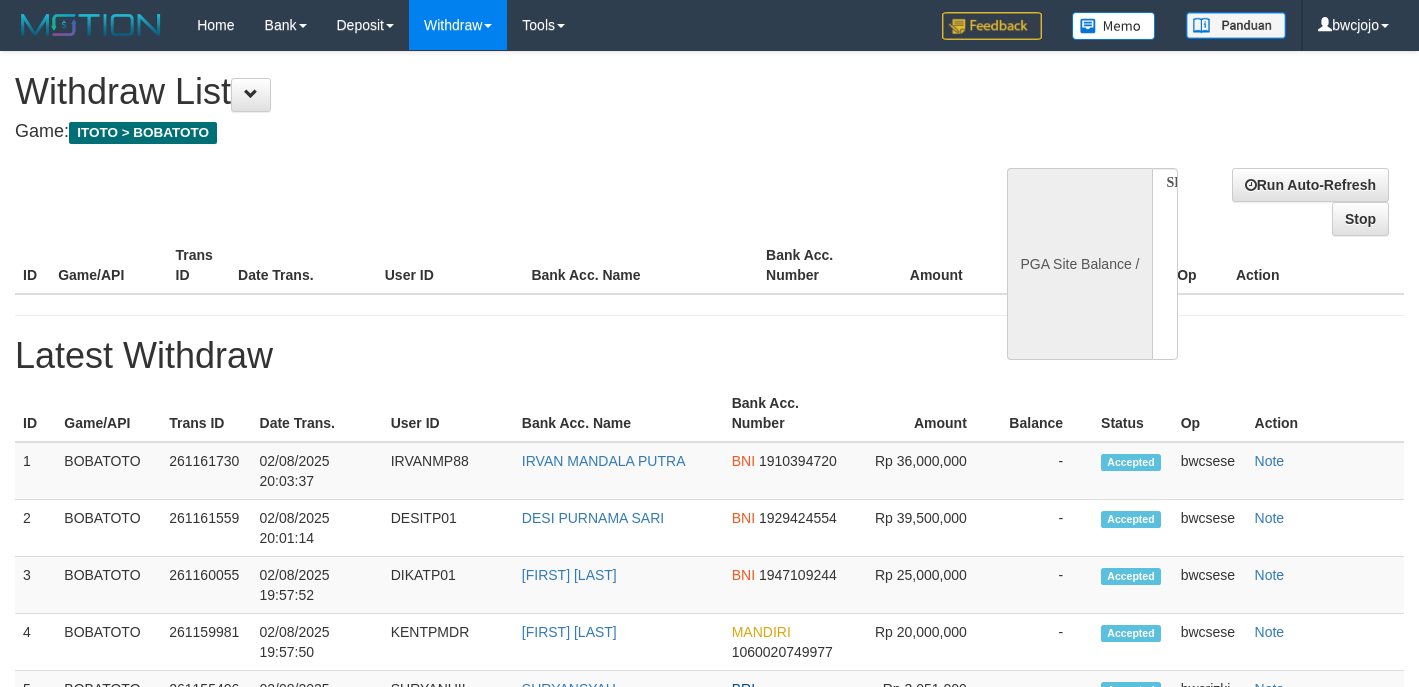select 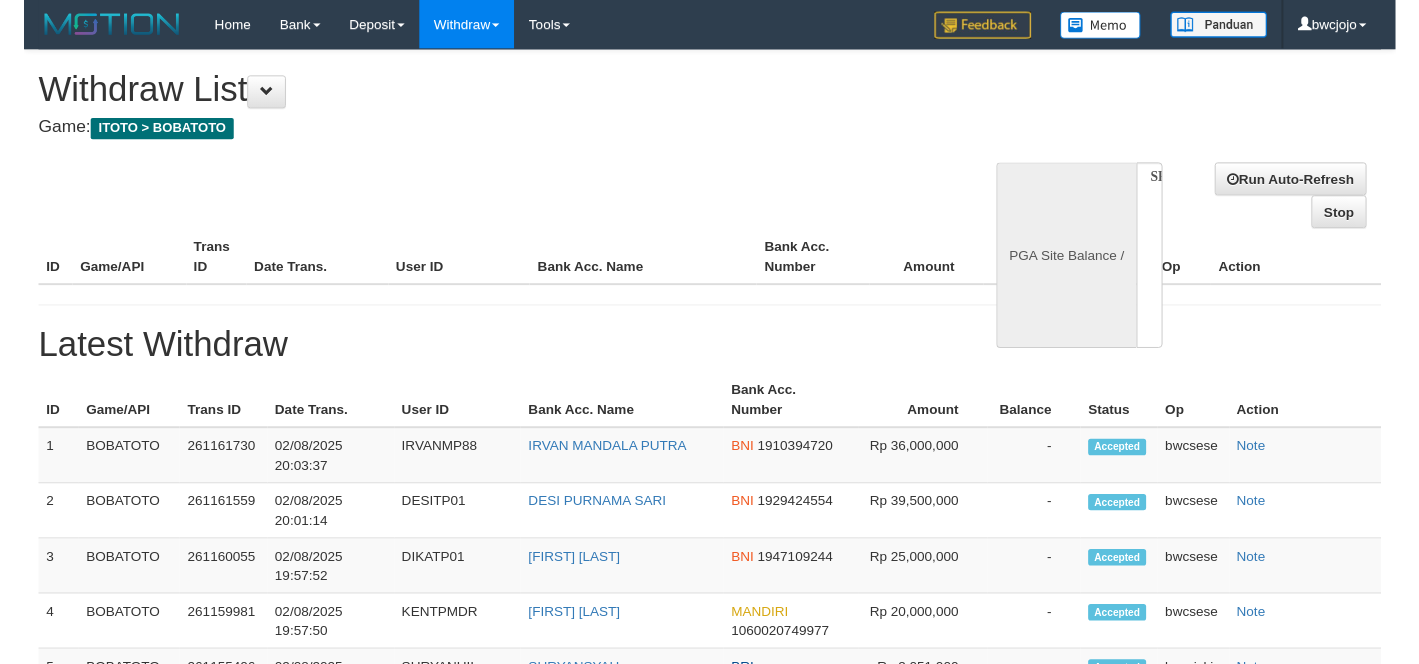 scroll, scrollTop: 0, scrollLeft: 0, axis: both 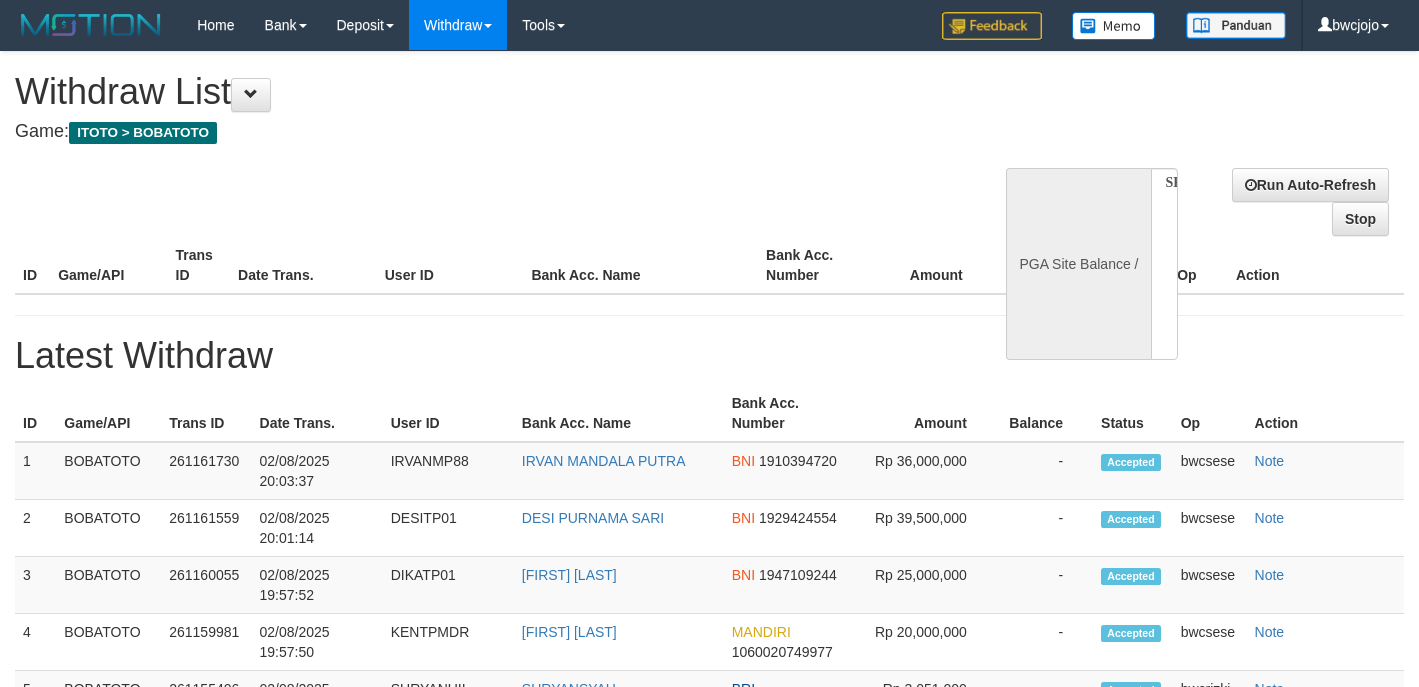 select on "**" 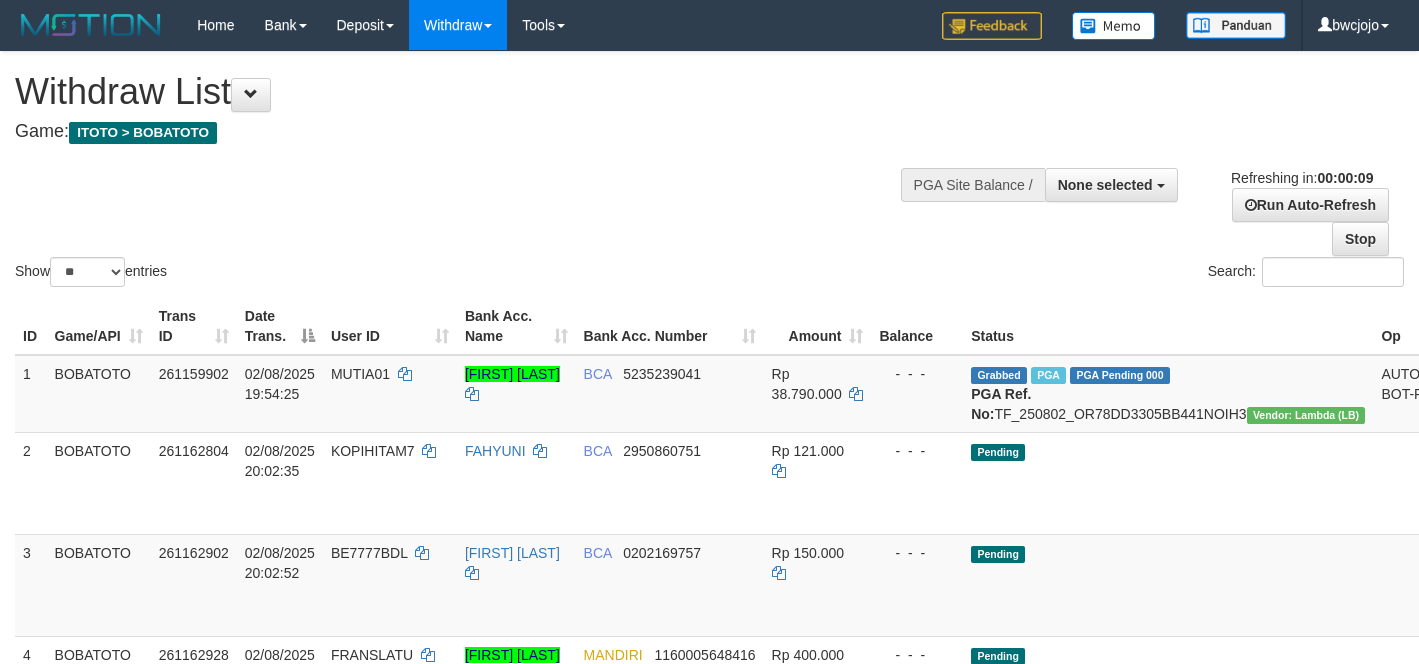 scroll, scrollTop: 0, scrollLeft: 0, axis: both 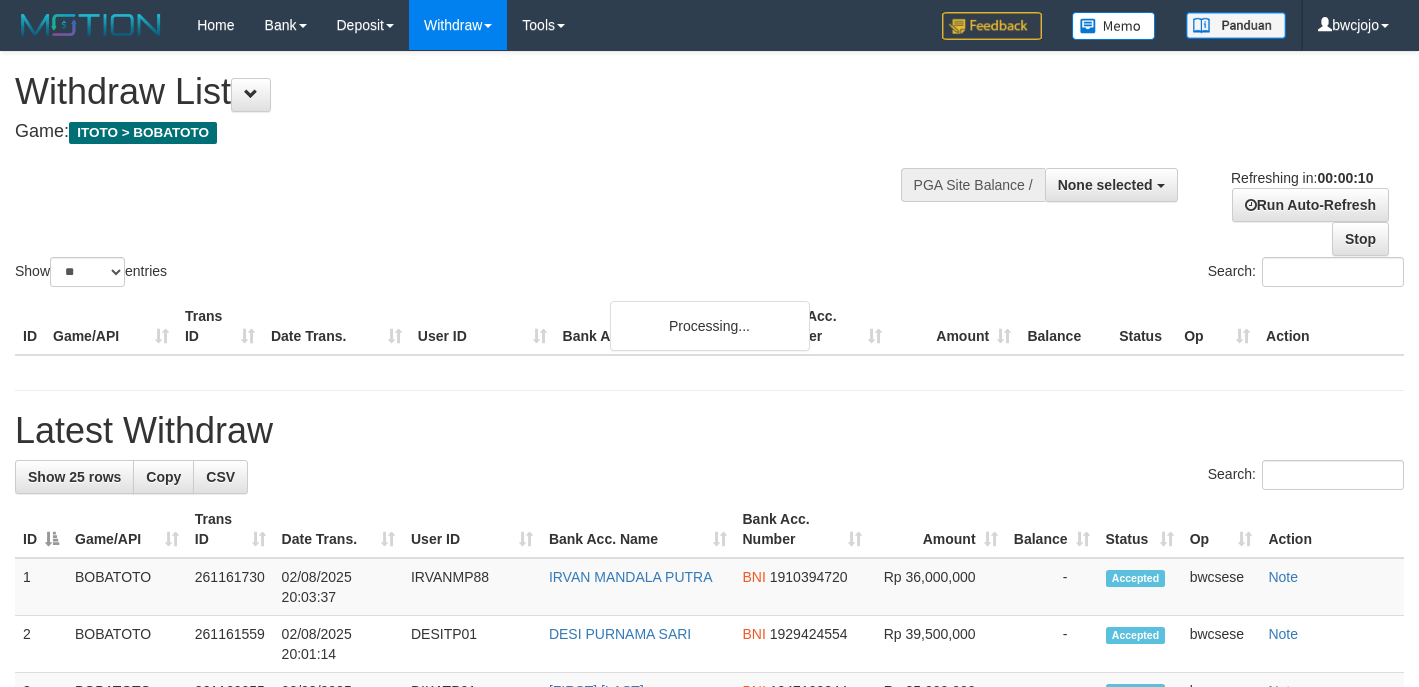 select 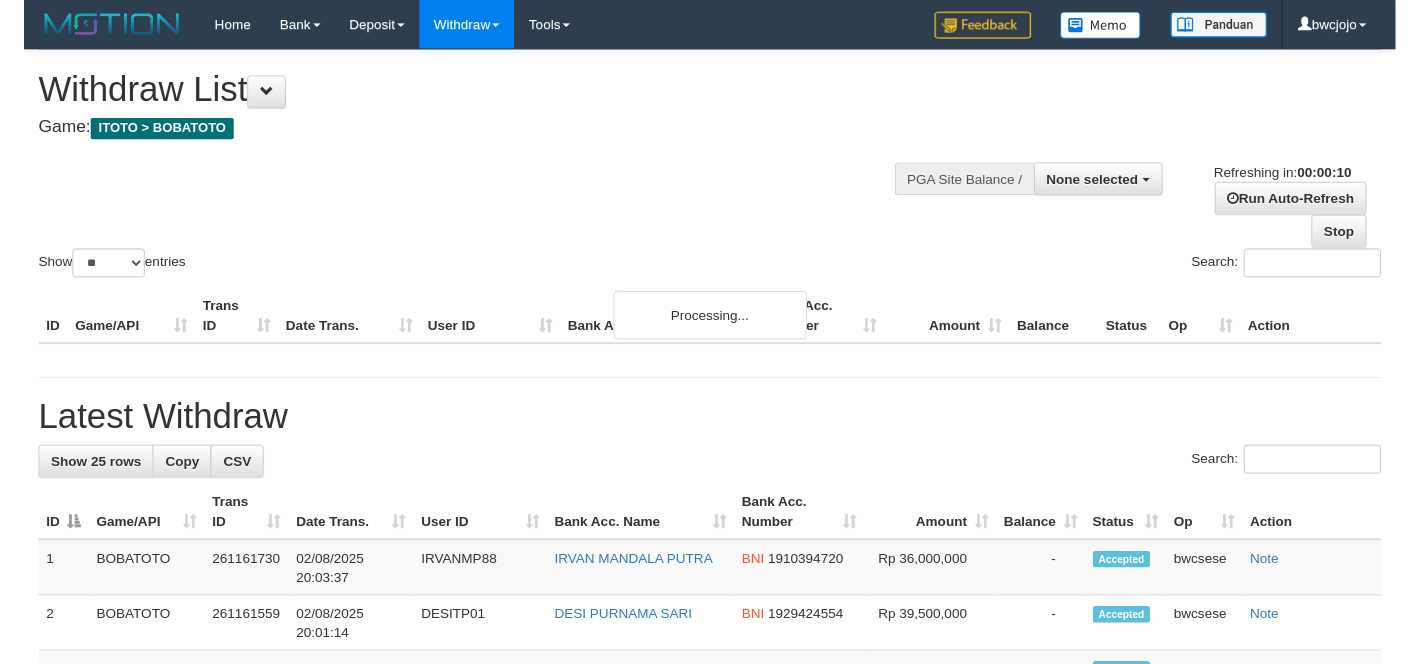 scroll, scrollTop: 0, scrollLeft: 0, axis: both 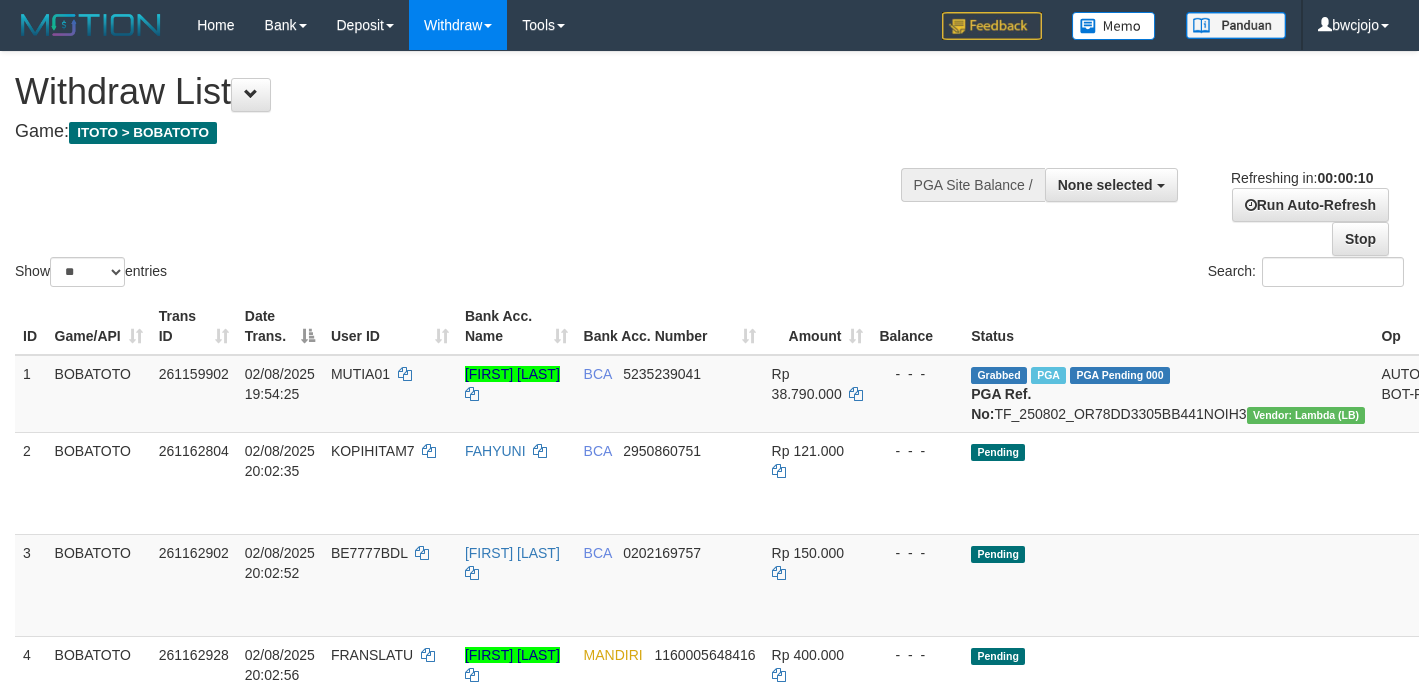 select 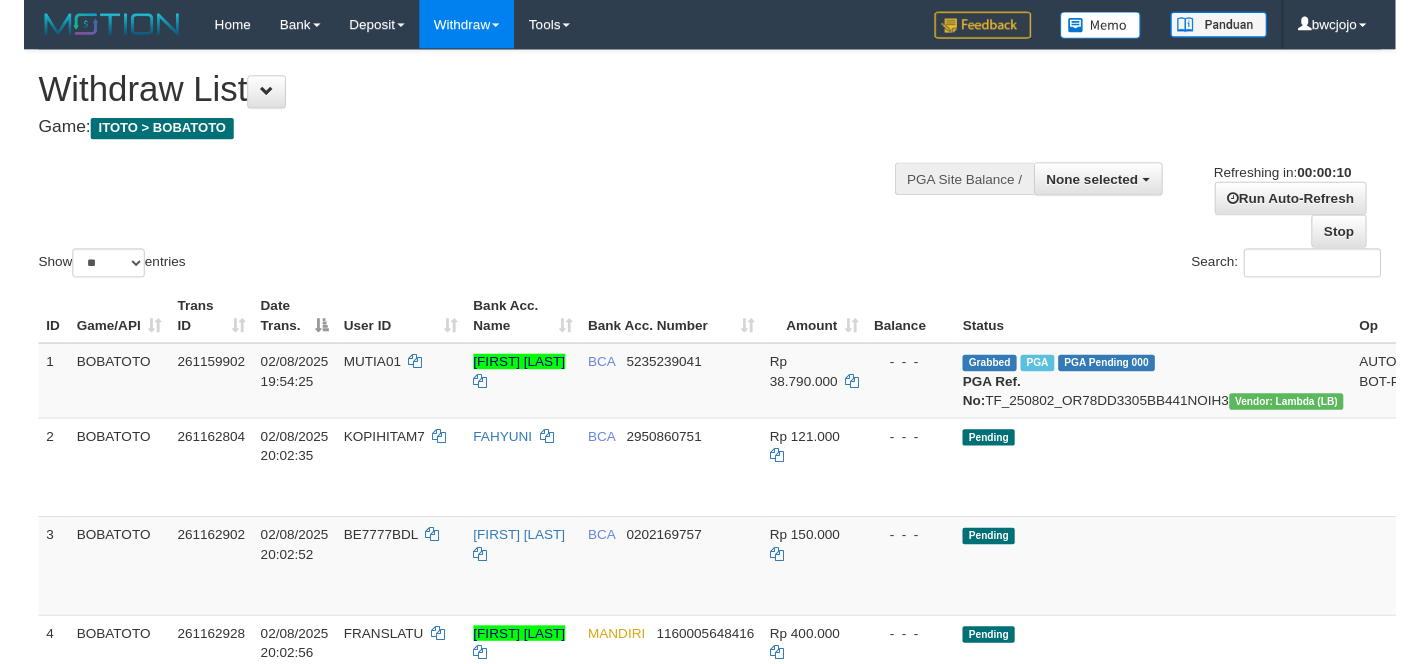 scroll, scrollTop: 0, scrollLeft: 0, axis: both 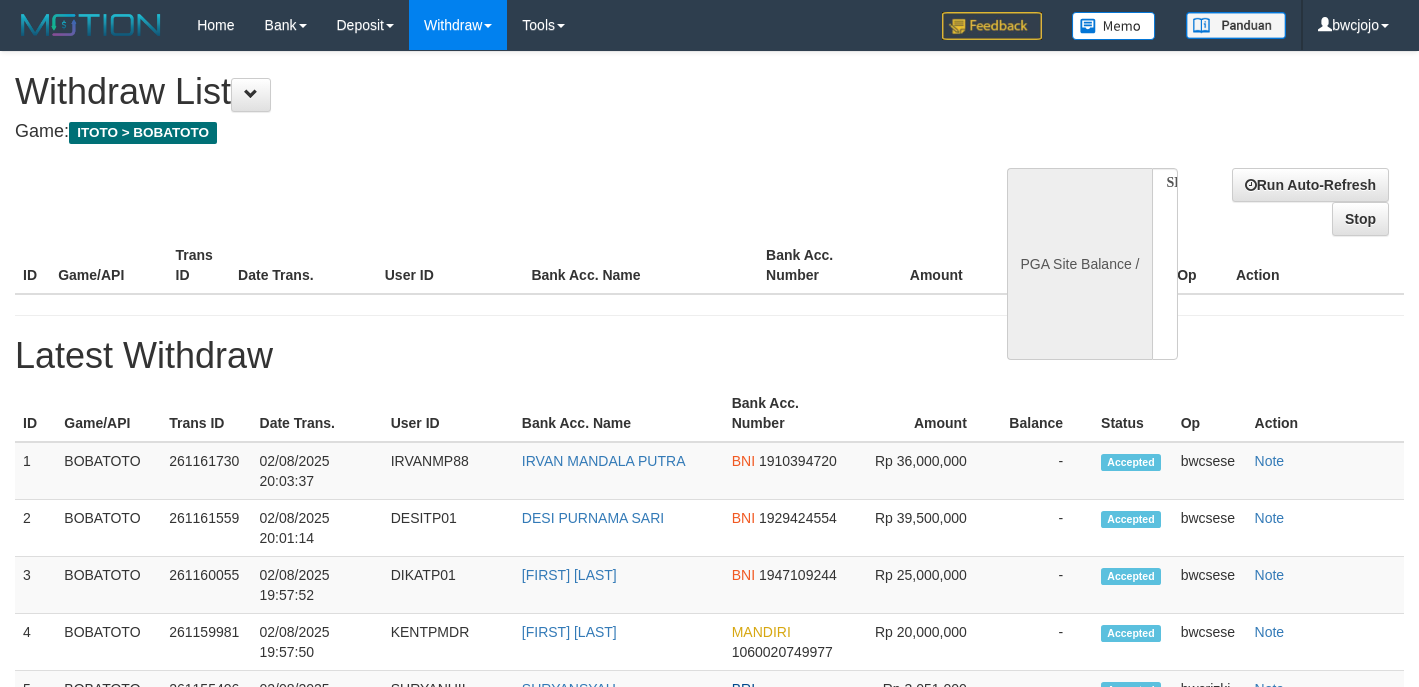 select 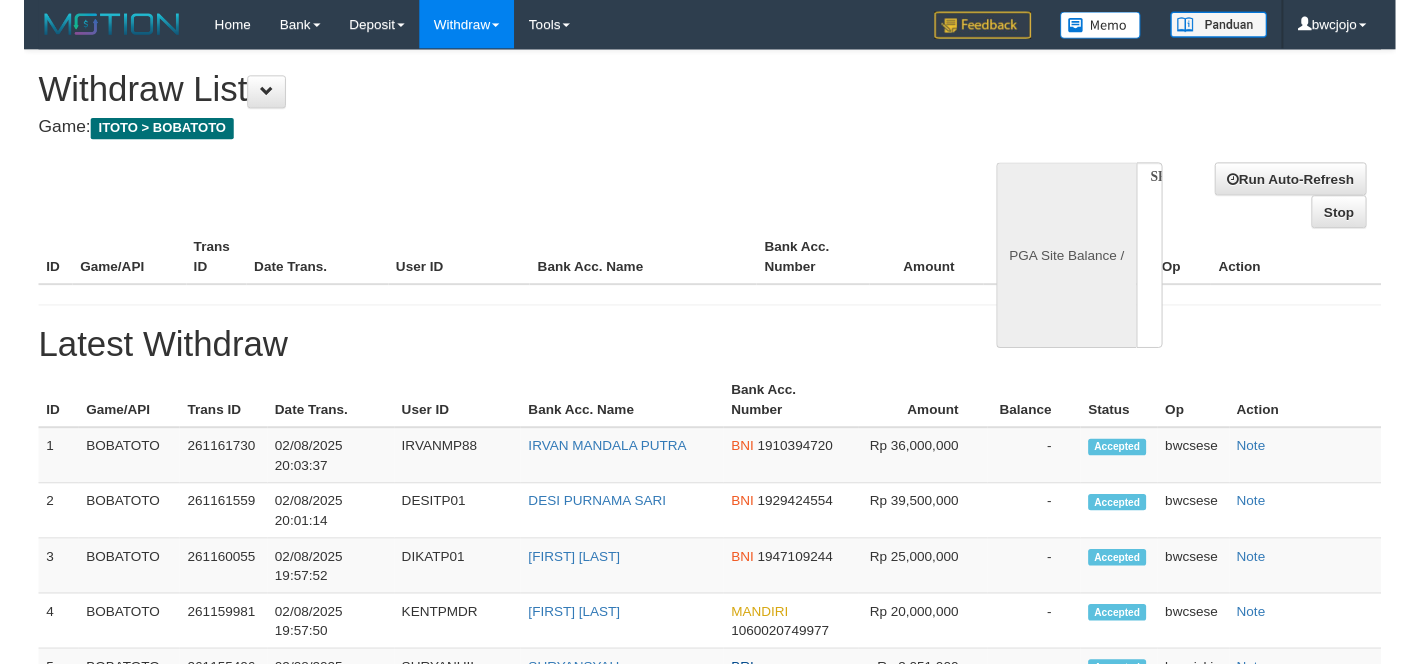 scroll, scrollTop: 0, scrollLeft: 0, axis: both 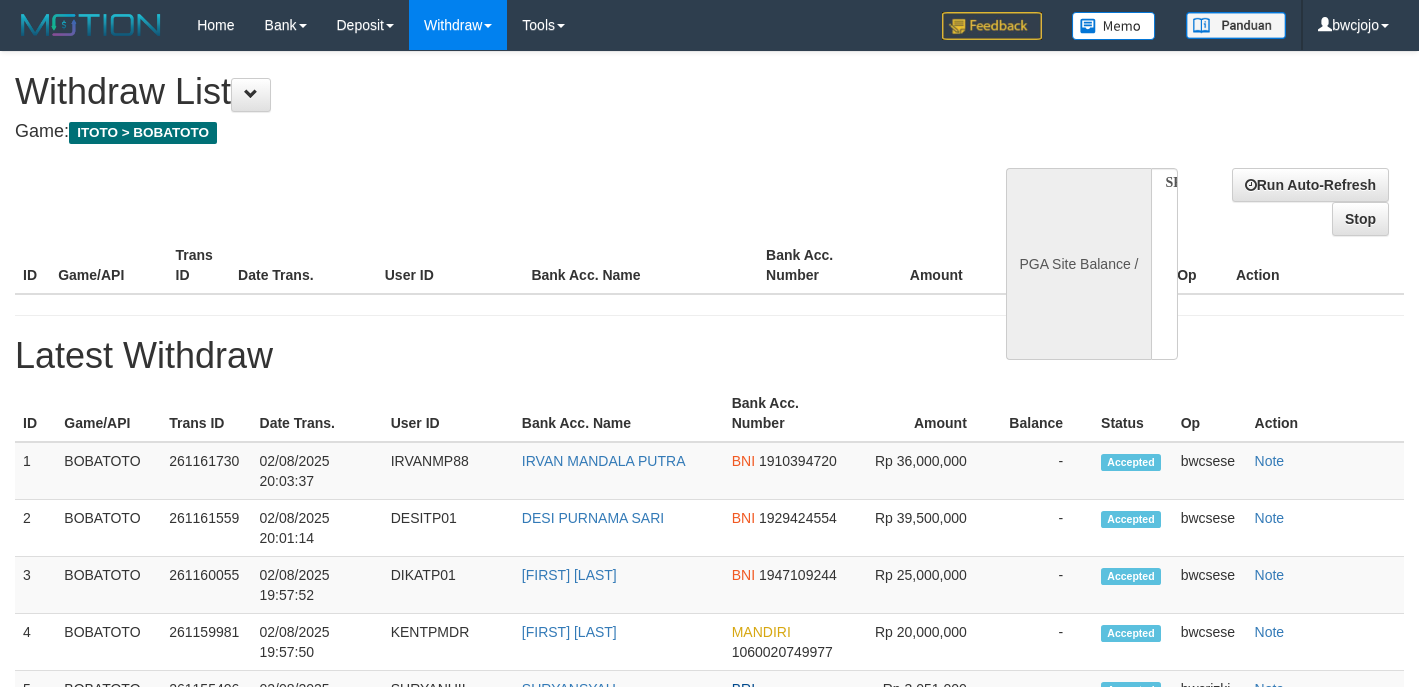 select on "**" 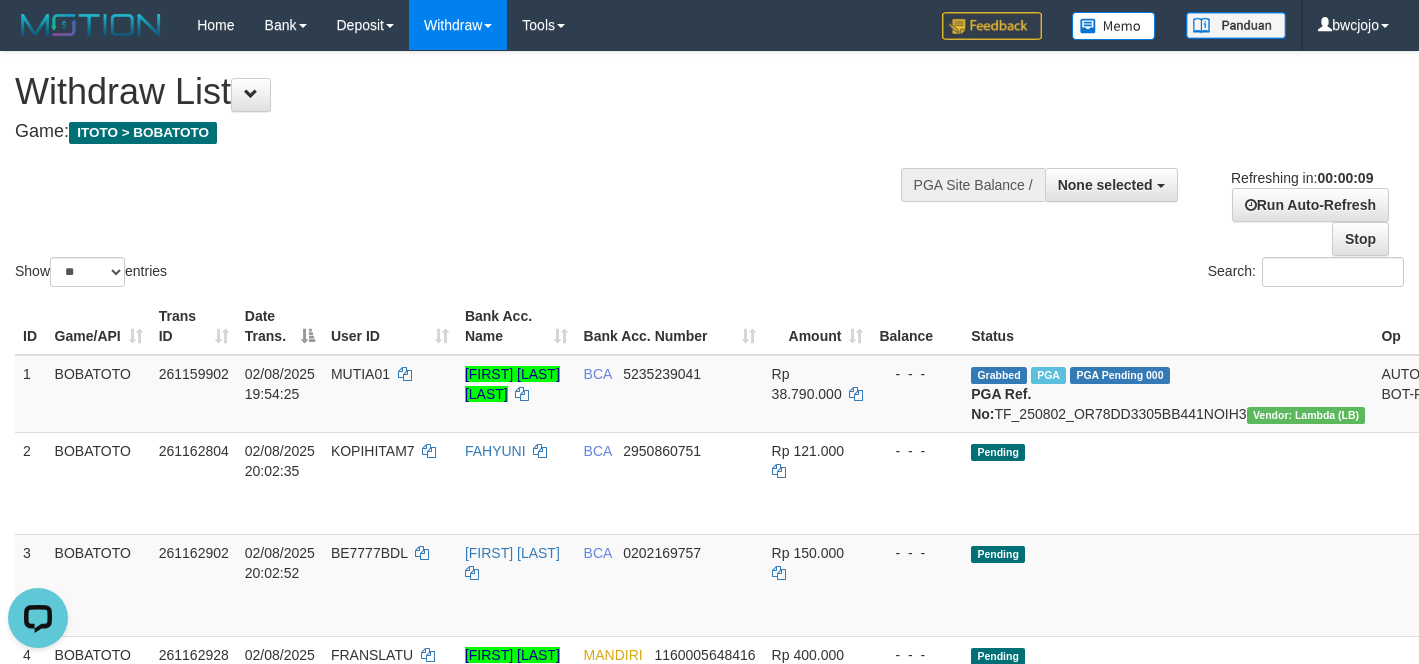 scroll, scrollTop: 0, scrollLeft: 0, axis: both 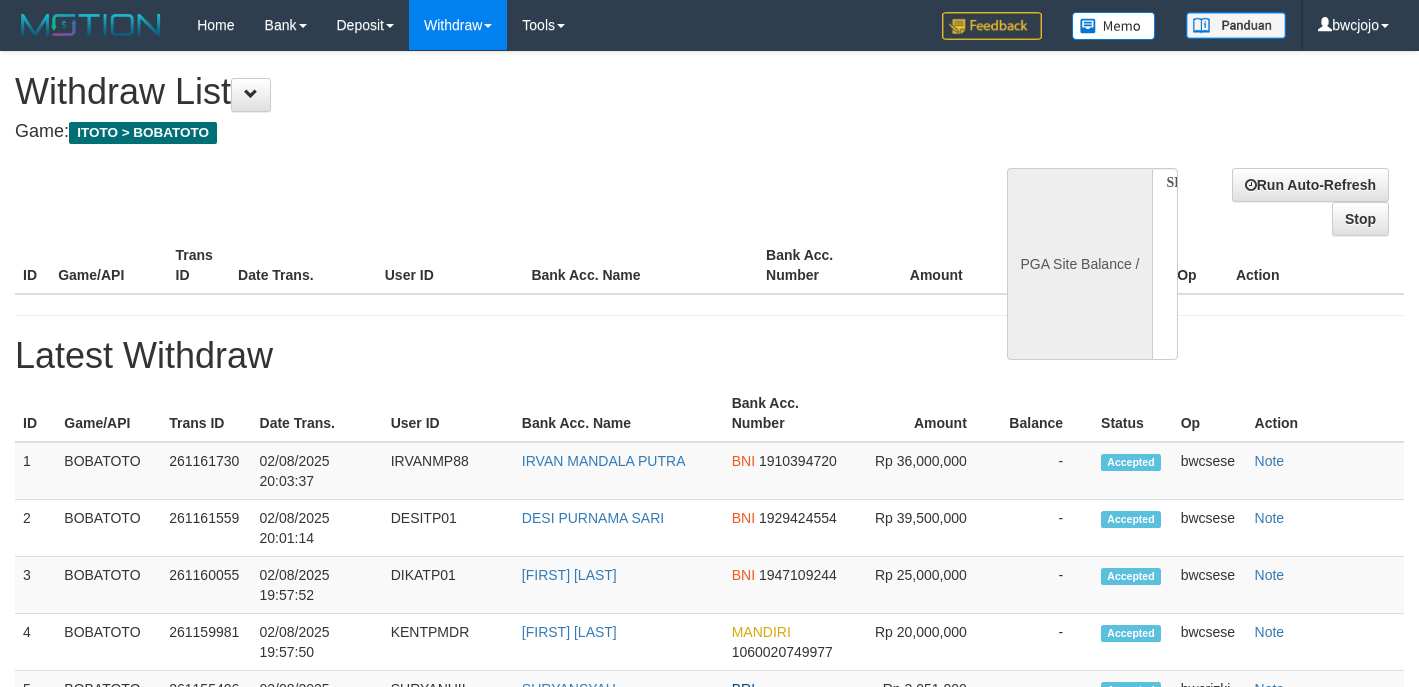 select 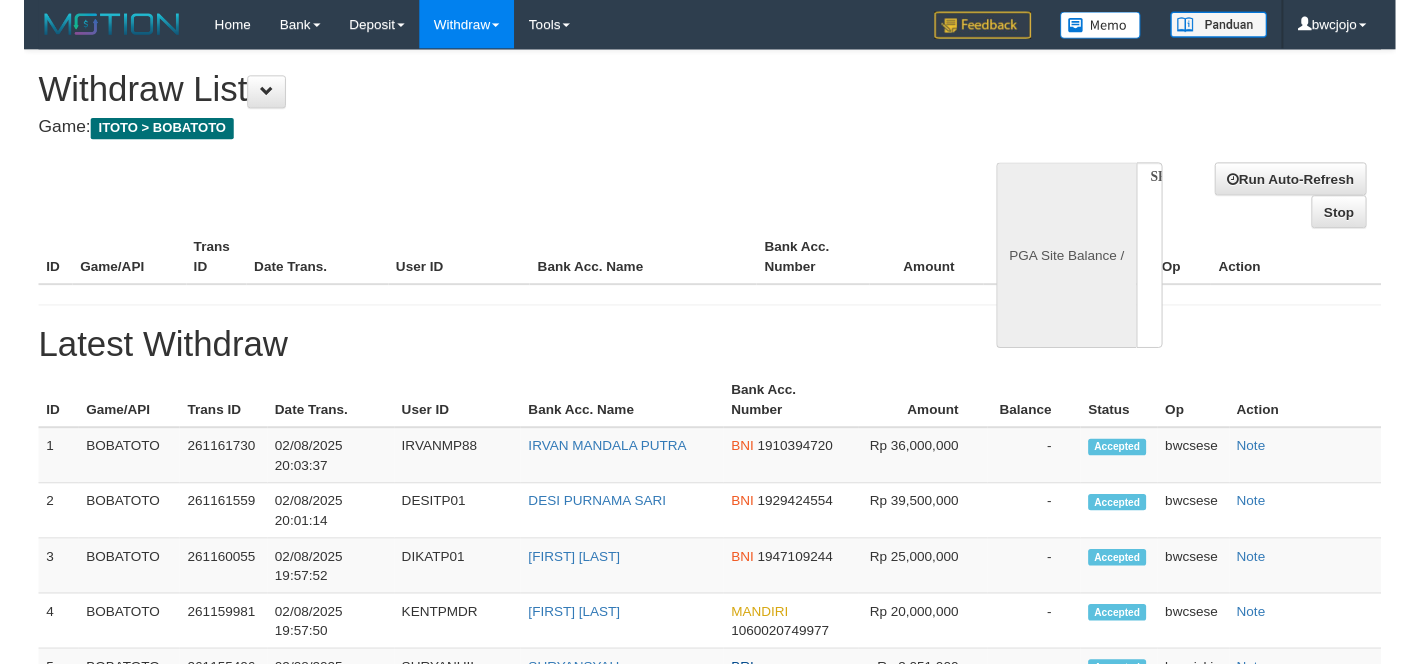 scroll, scrollTop: 0, scrollLeft: 0, axis: both 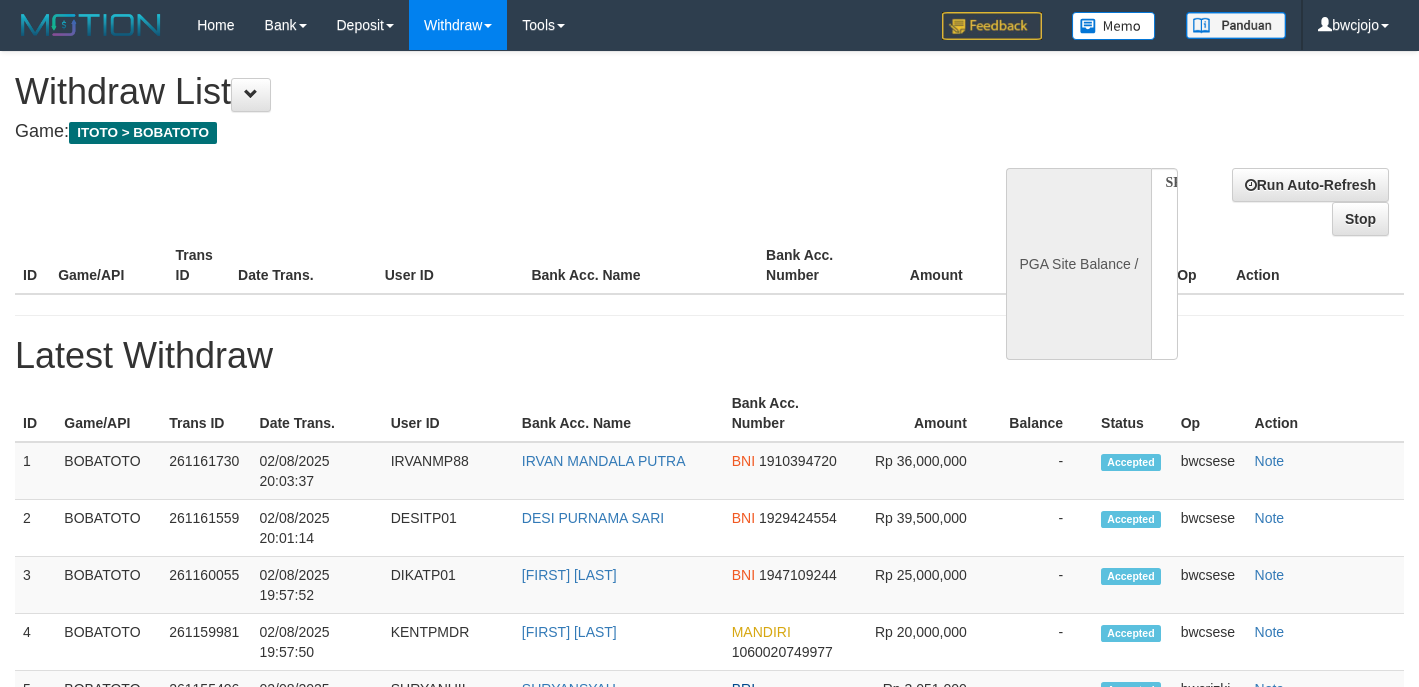 select on "**" 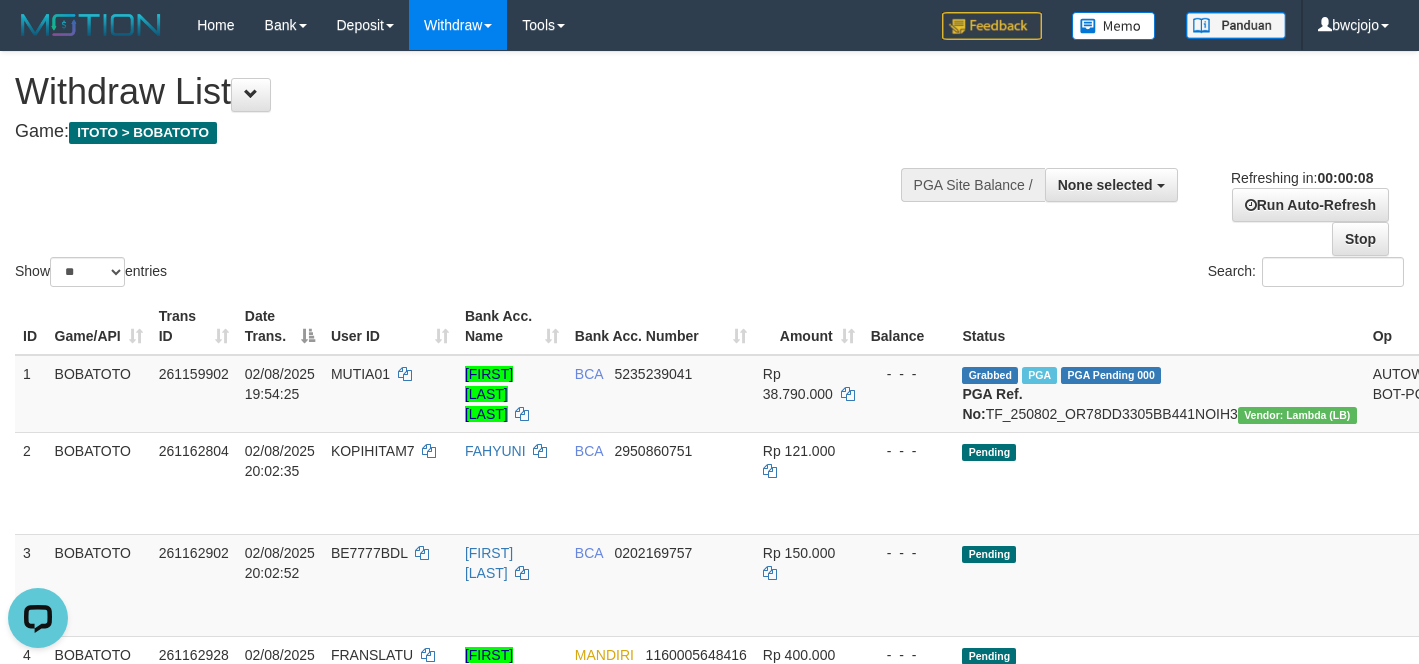 scroll, scrollTop: 0, scrollLeft: 0, axis: both 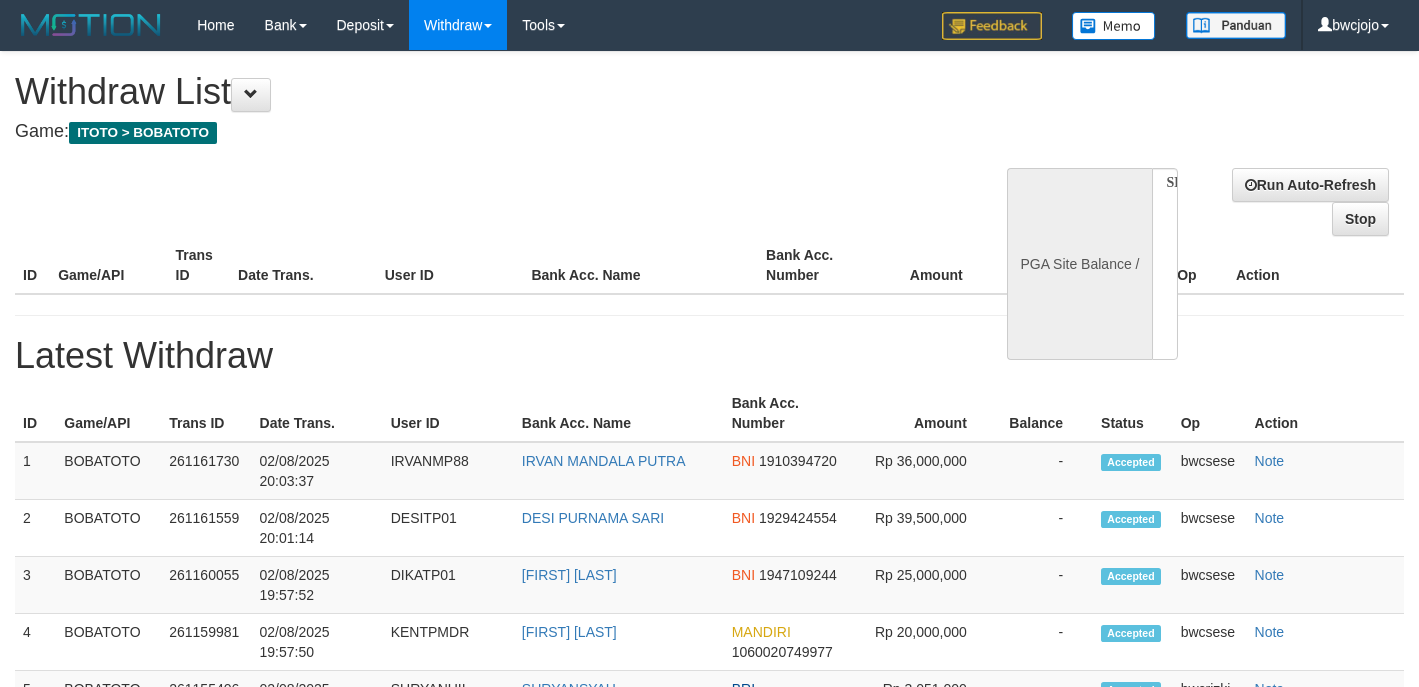 select 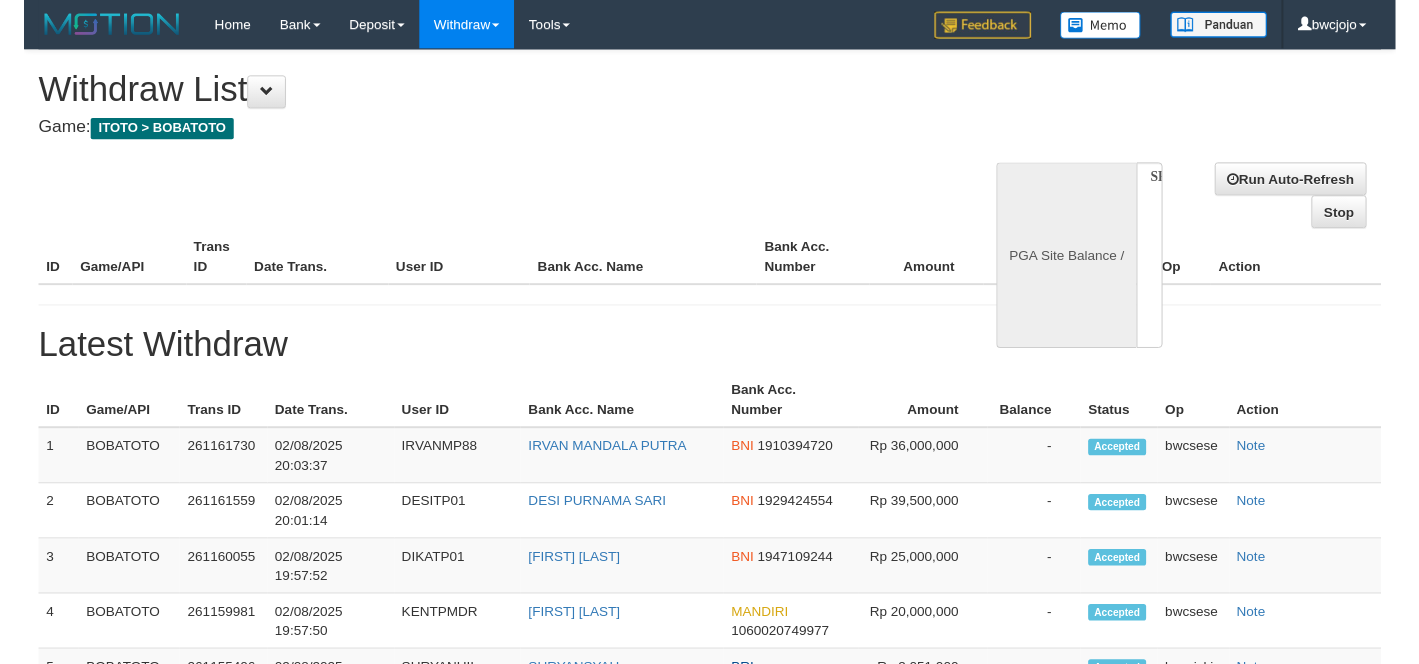 scroll, scrollTop: 0, scrollLeft: 0, axis: both 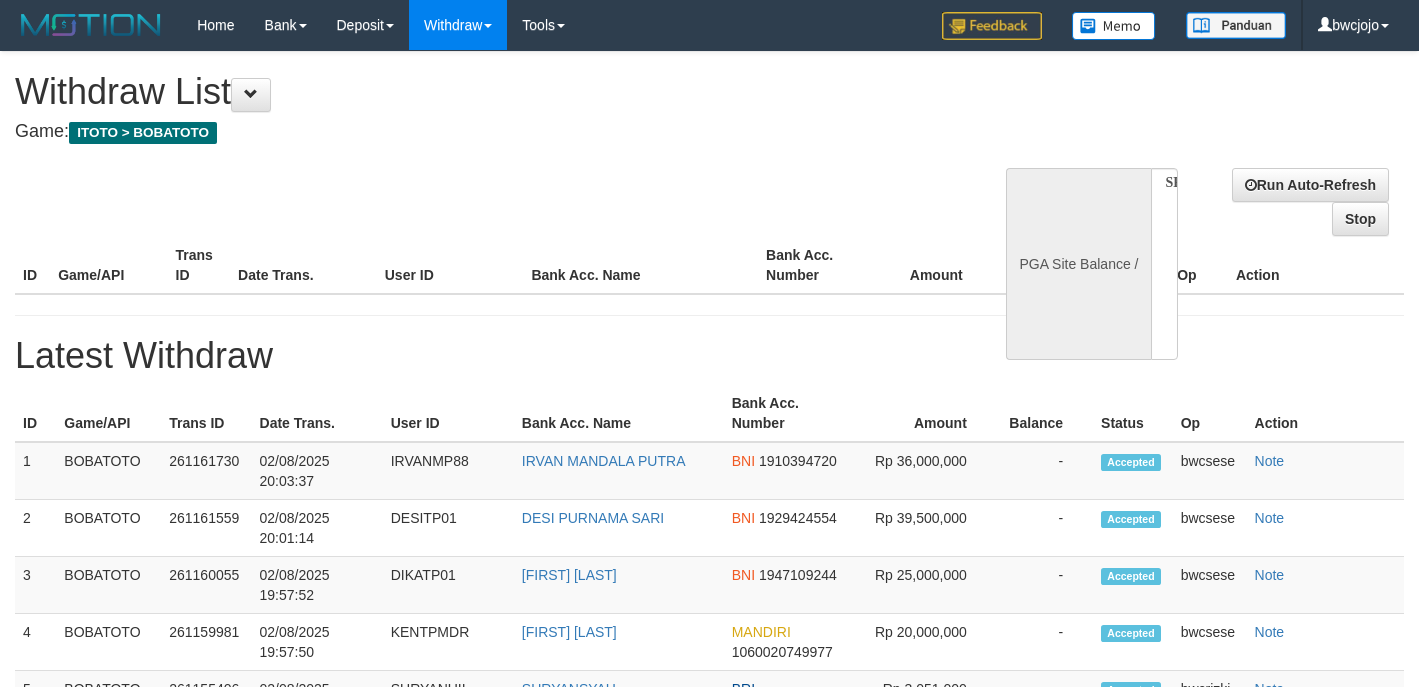 select on "**" 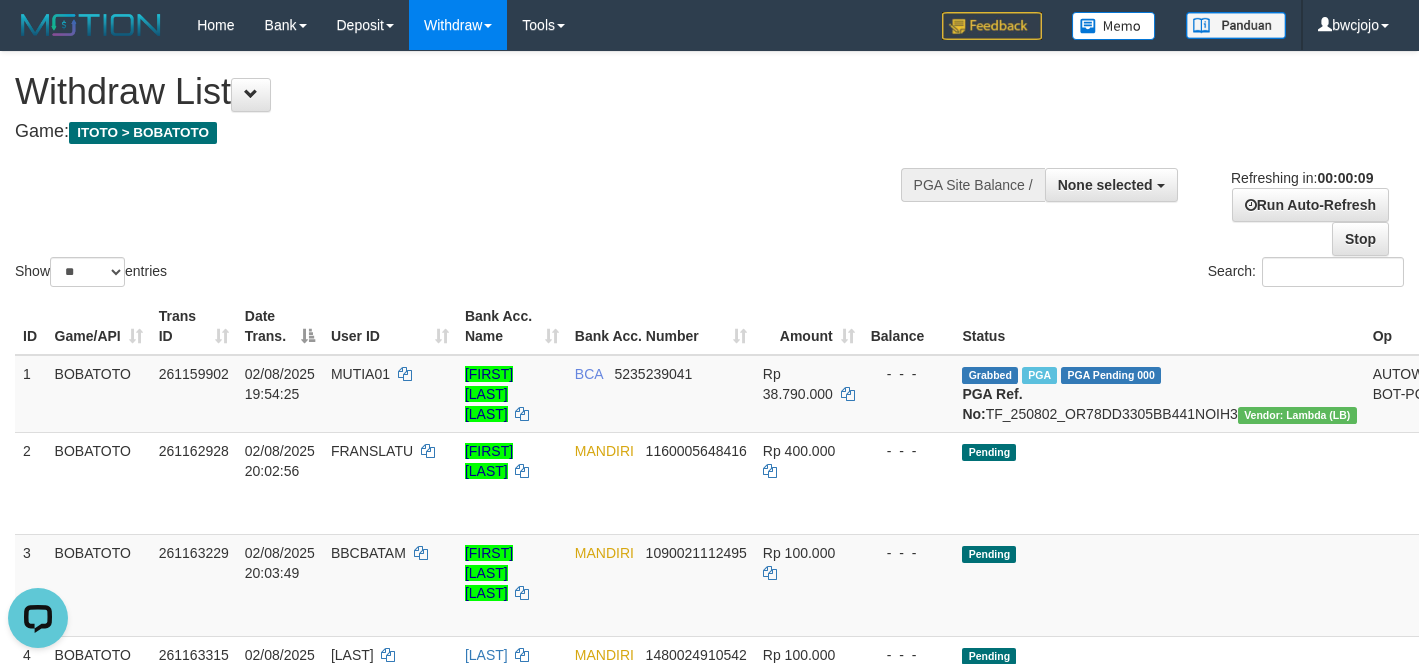 scroll, scrollTop: 0, scrollLeft: 0, axis: both 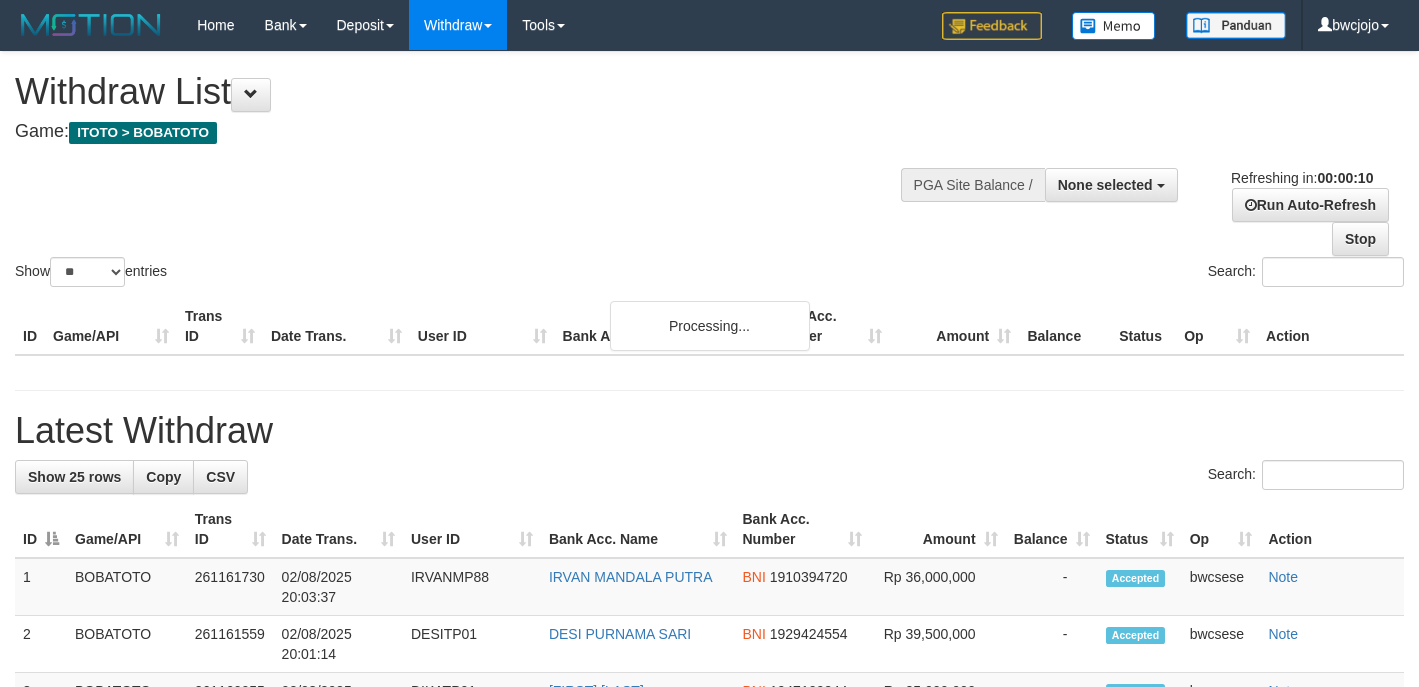 select 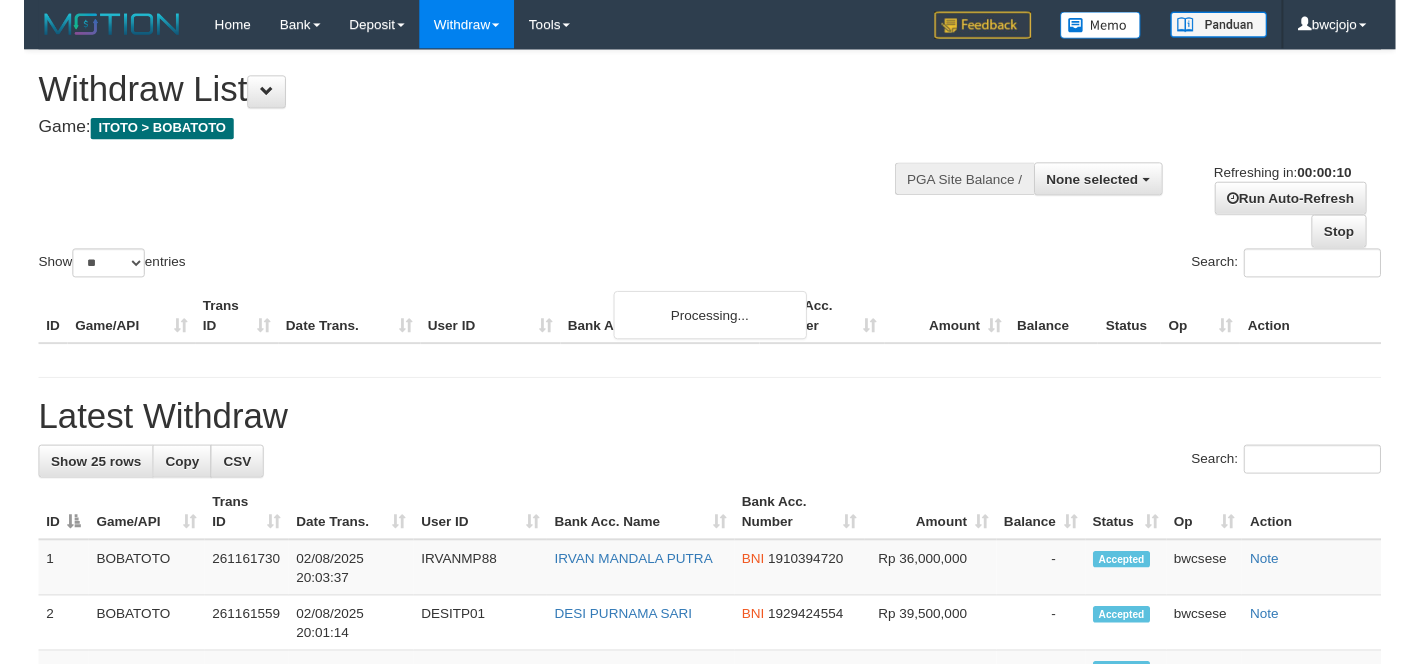 scroll, scrollTop: 0, scrollLeft: 0, axis: both 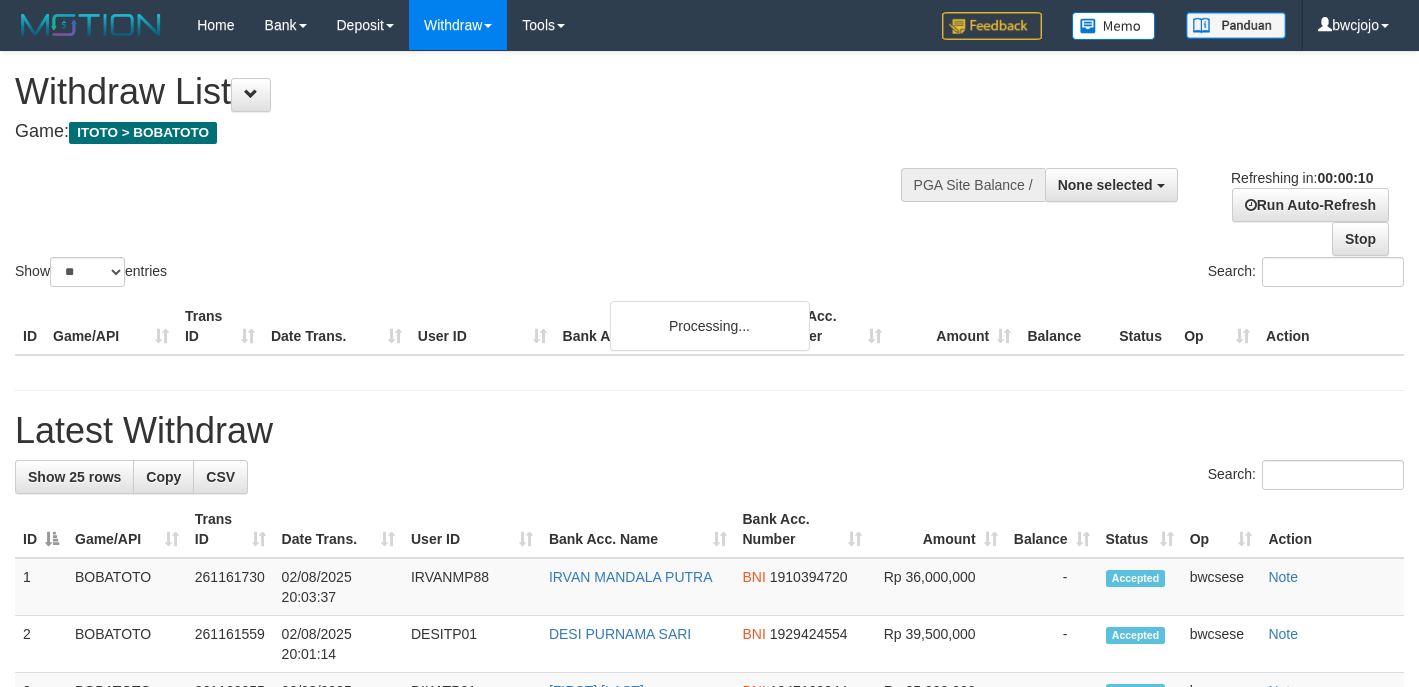 select 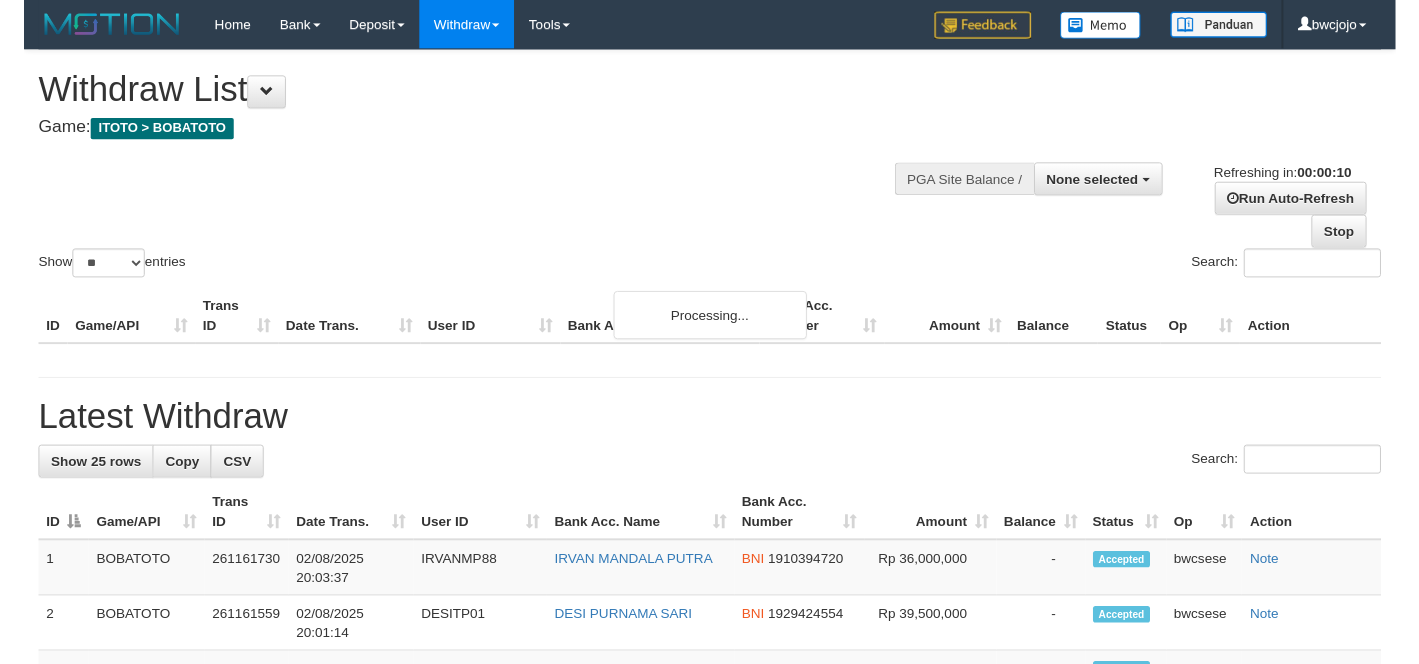 scroll, scrollTop: 0, scrollLeft: 0, axis: both 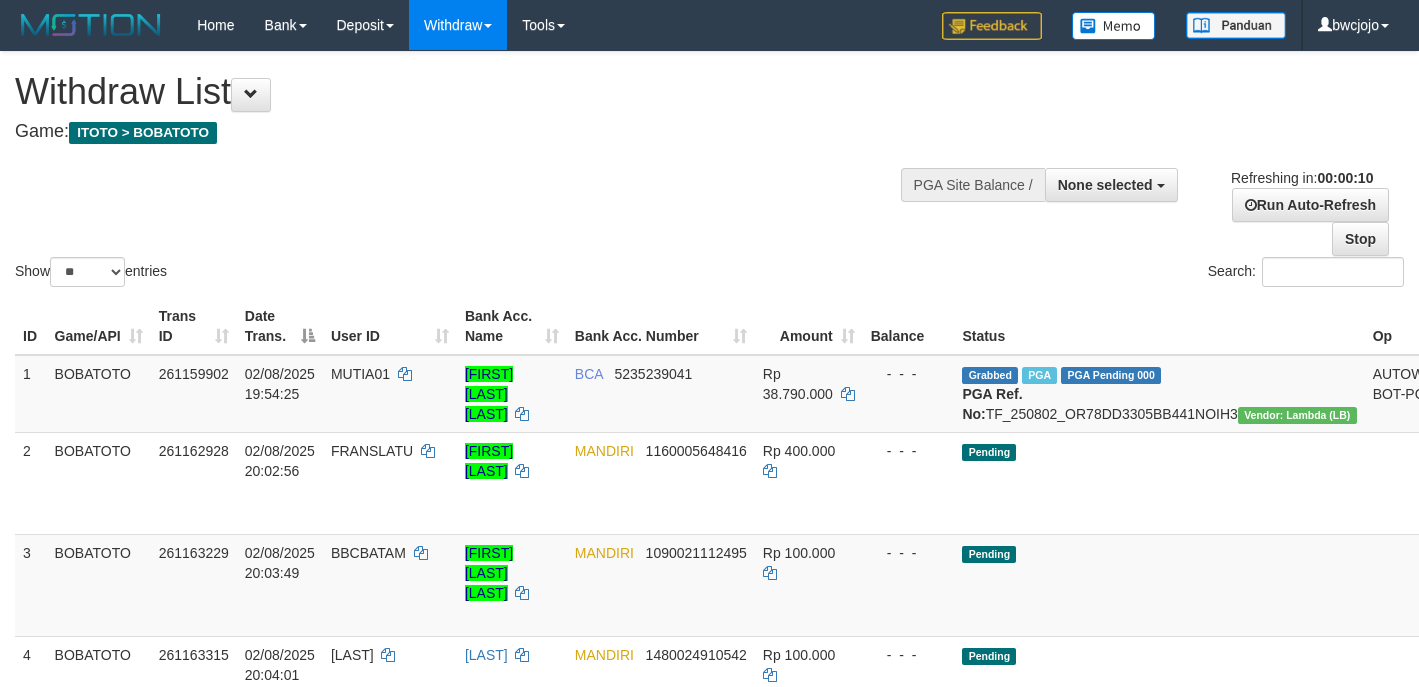 select 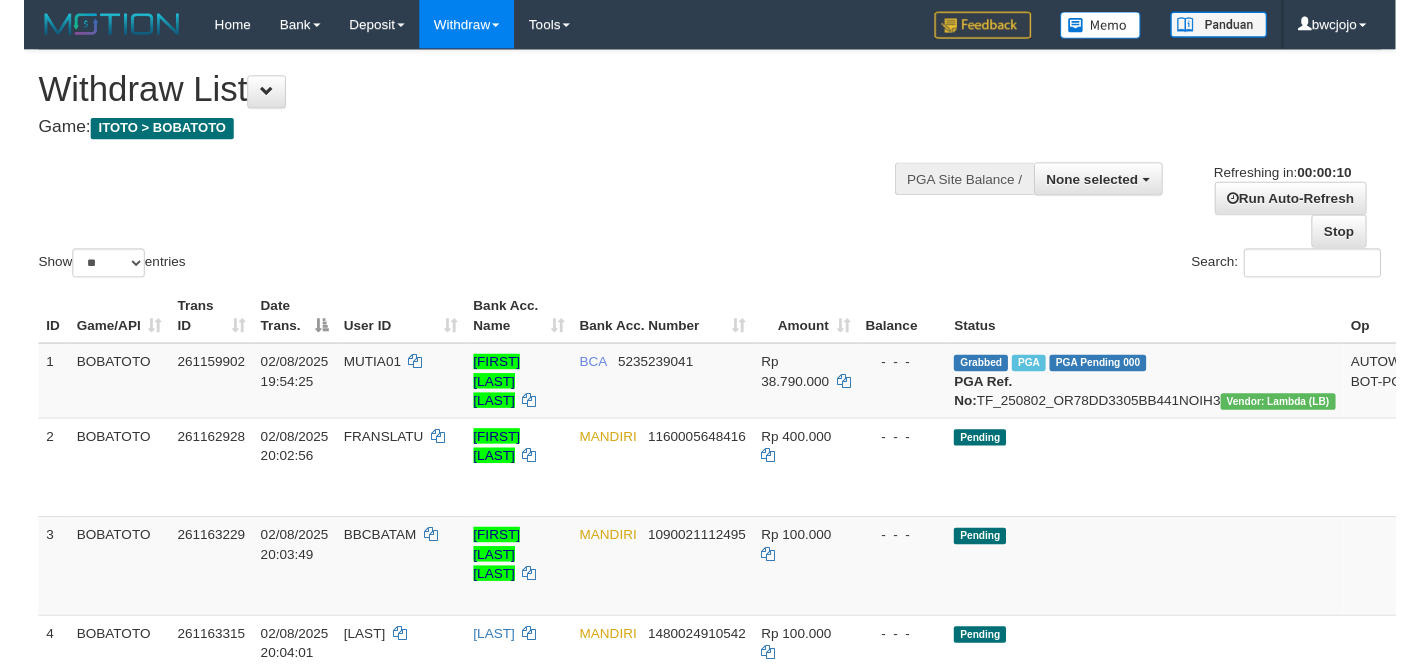 scroll, scrollTop: 0, scrollLeft: 0, axis: both 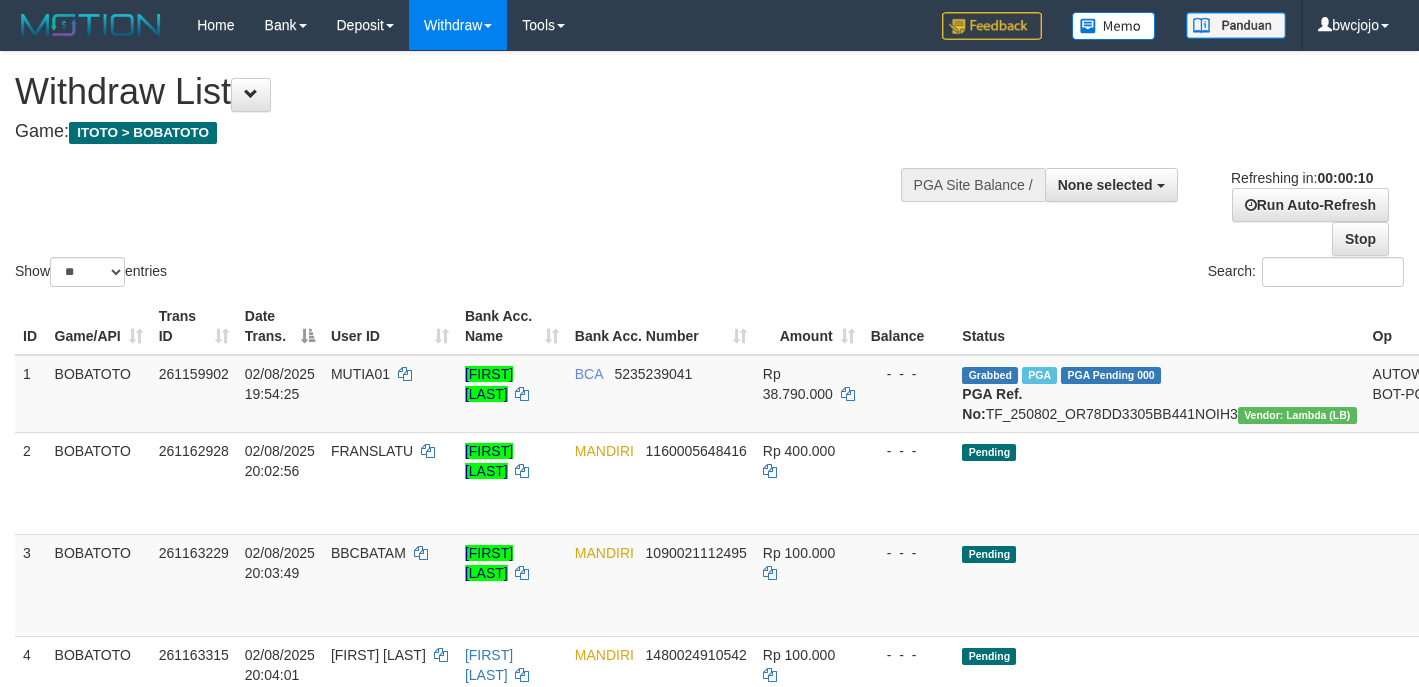 select 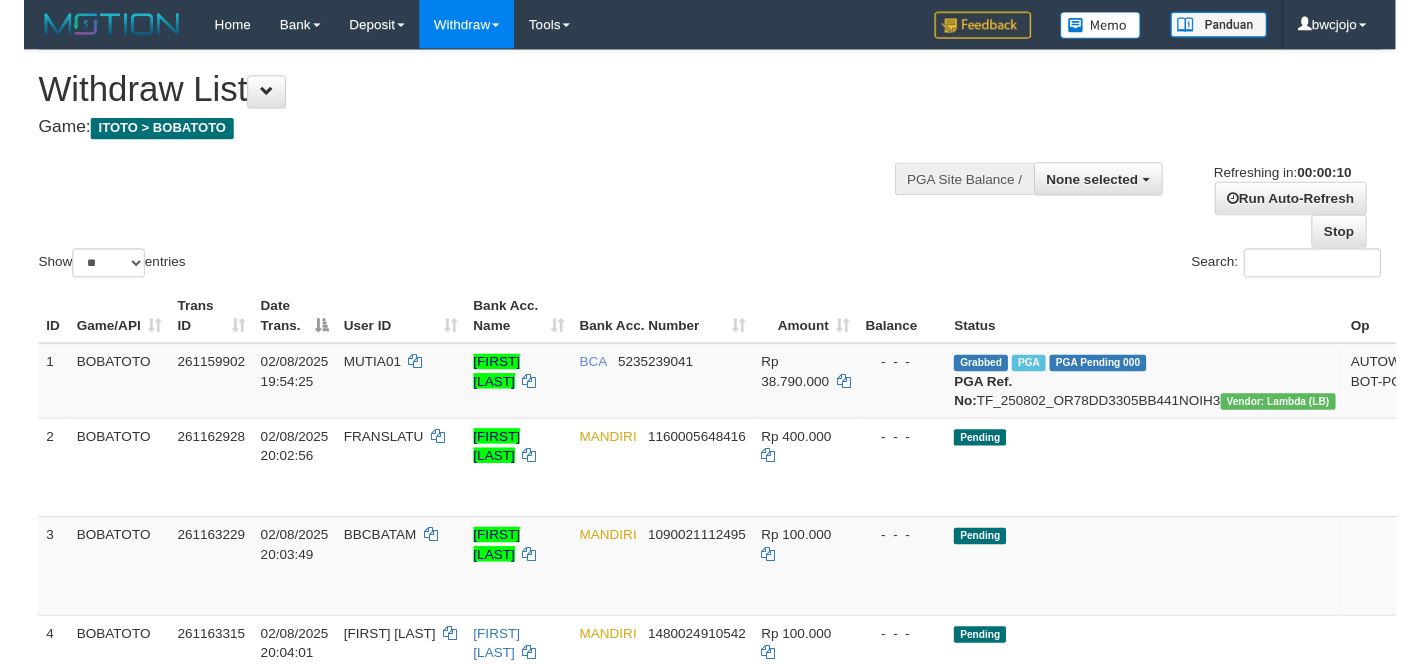 scroll, scrollTop: 0, scrollLeft: 0, axis: both 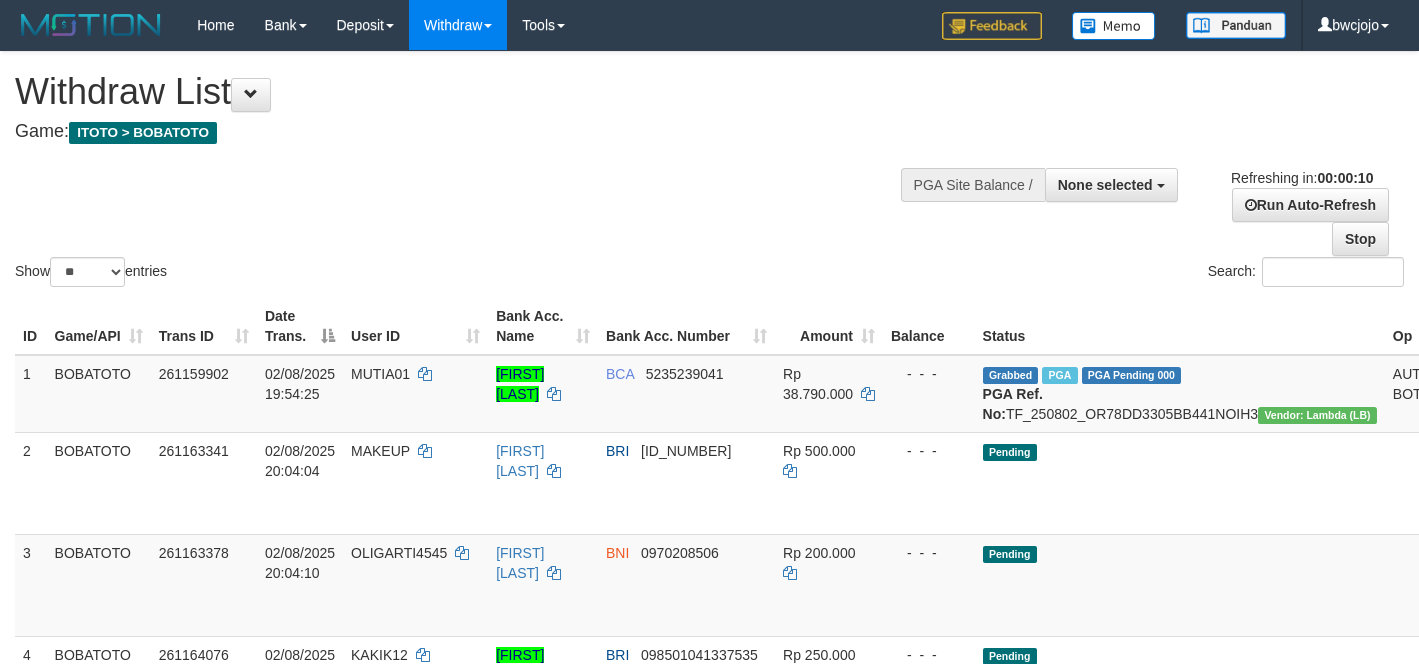 select 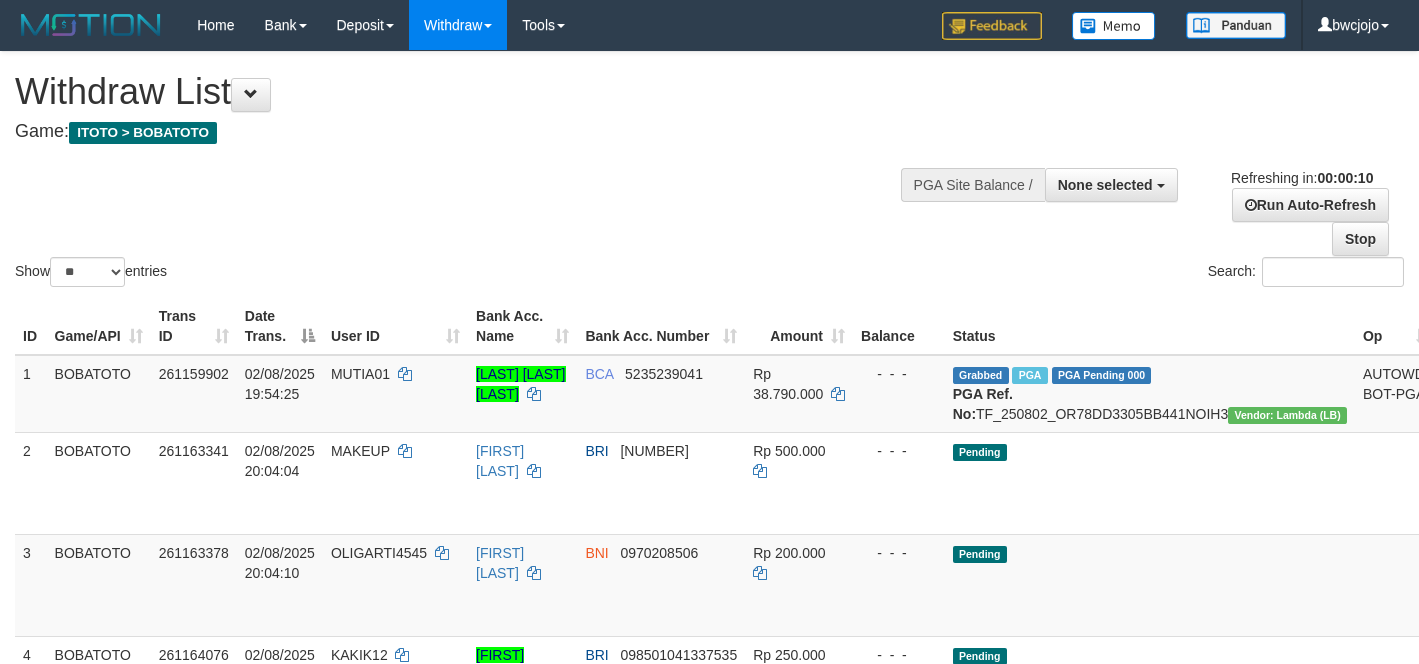 select 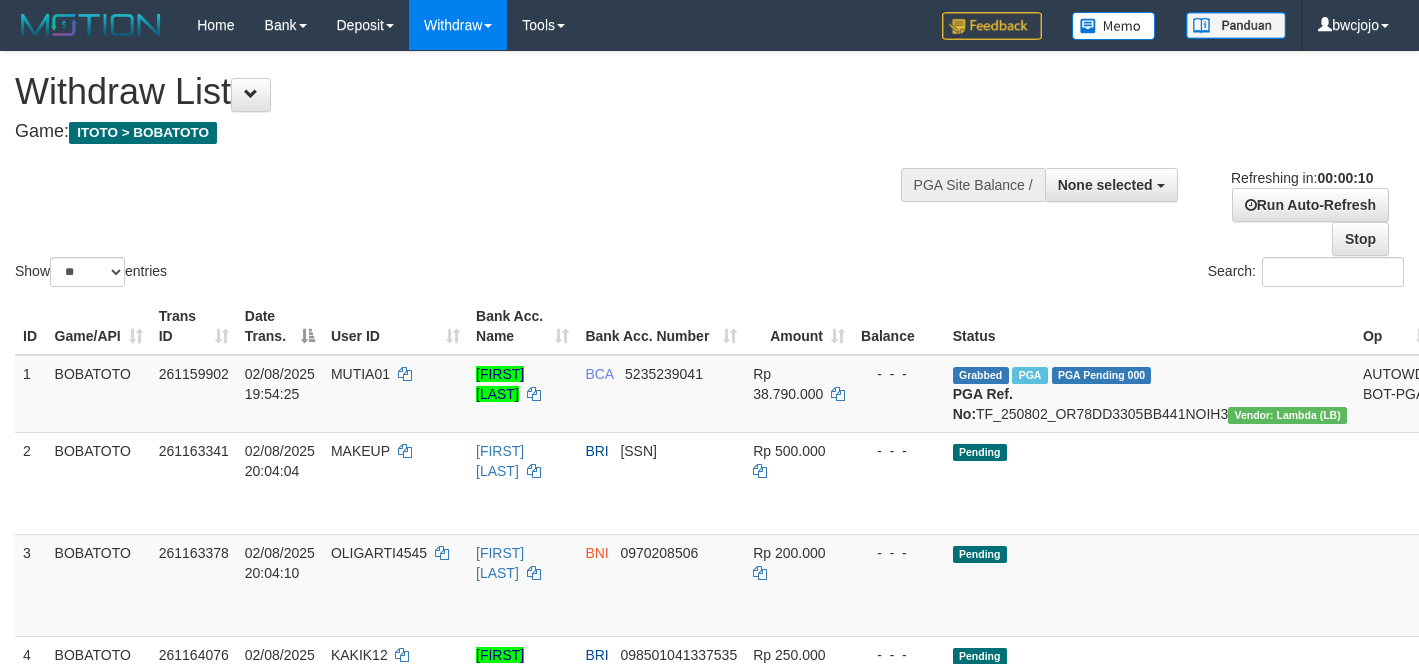 select 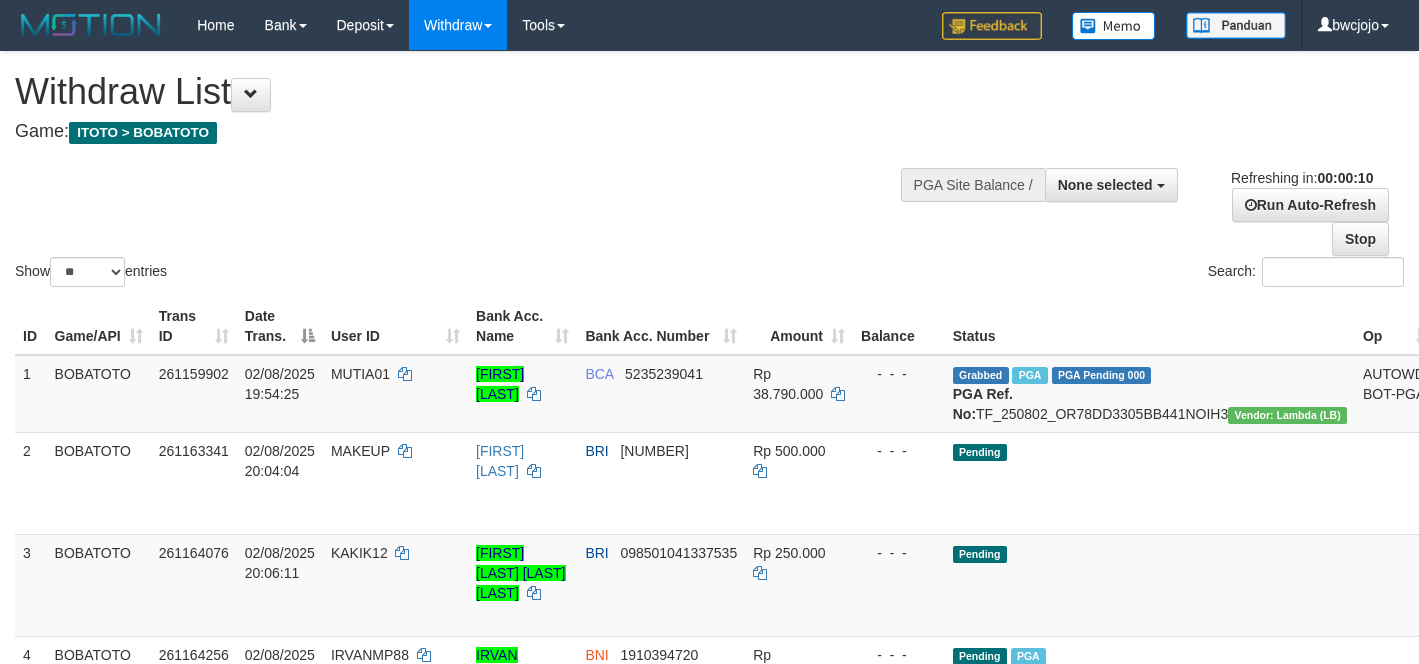 select 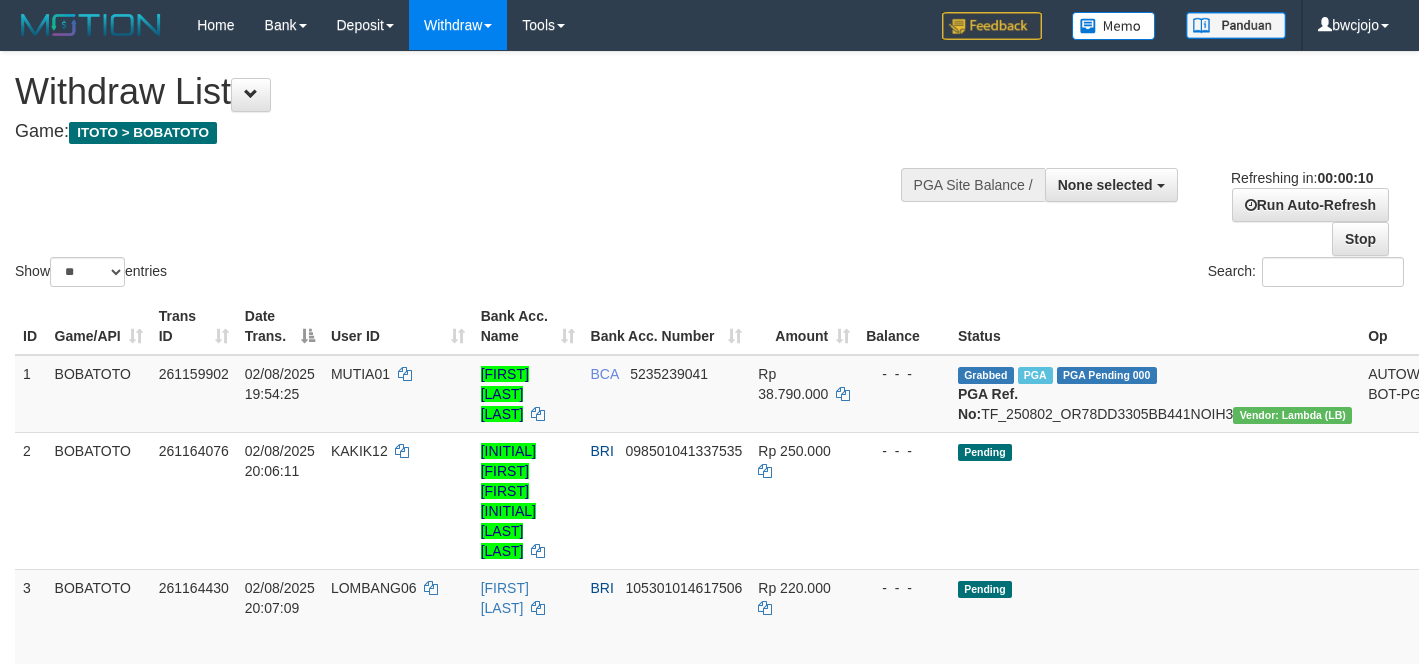 select 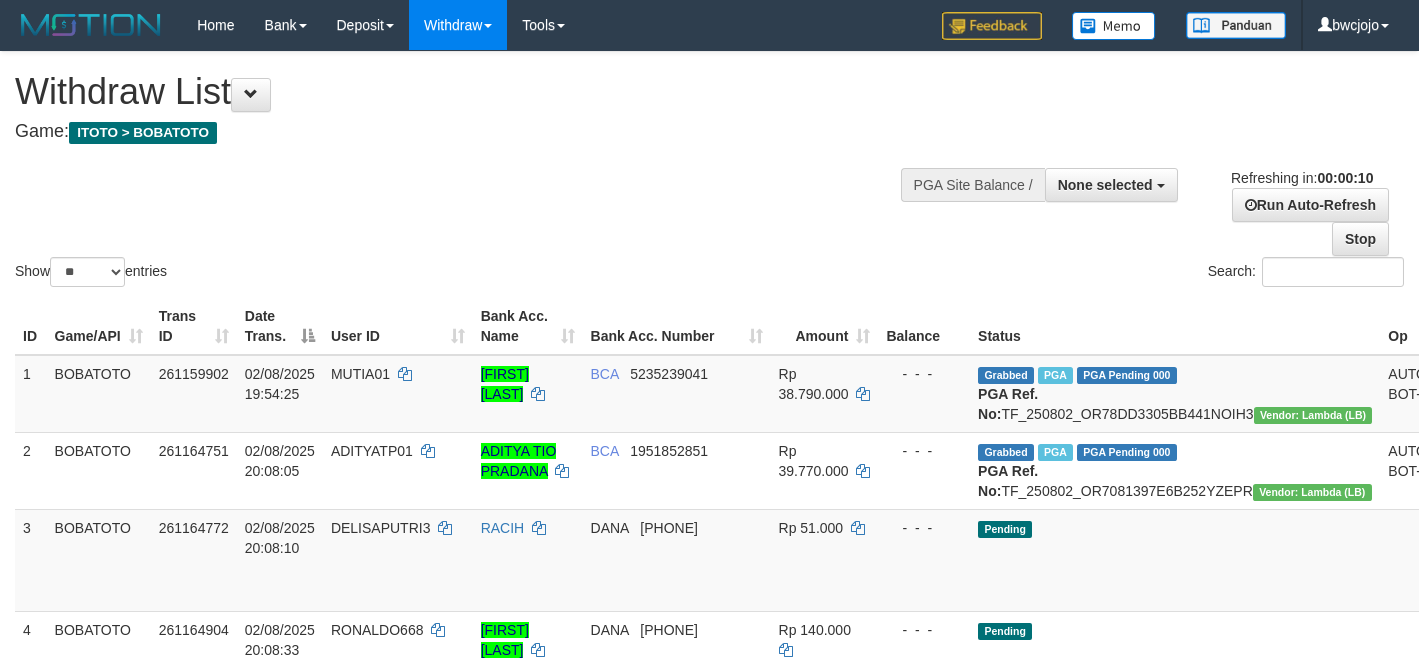select 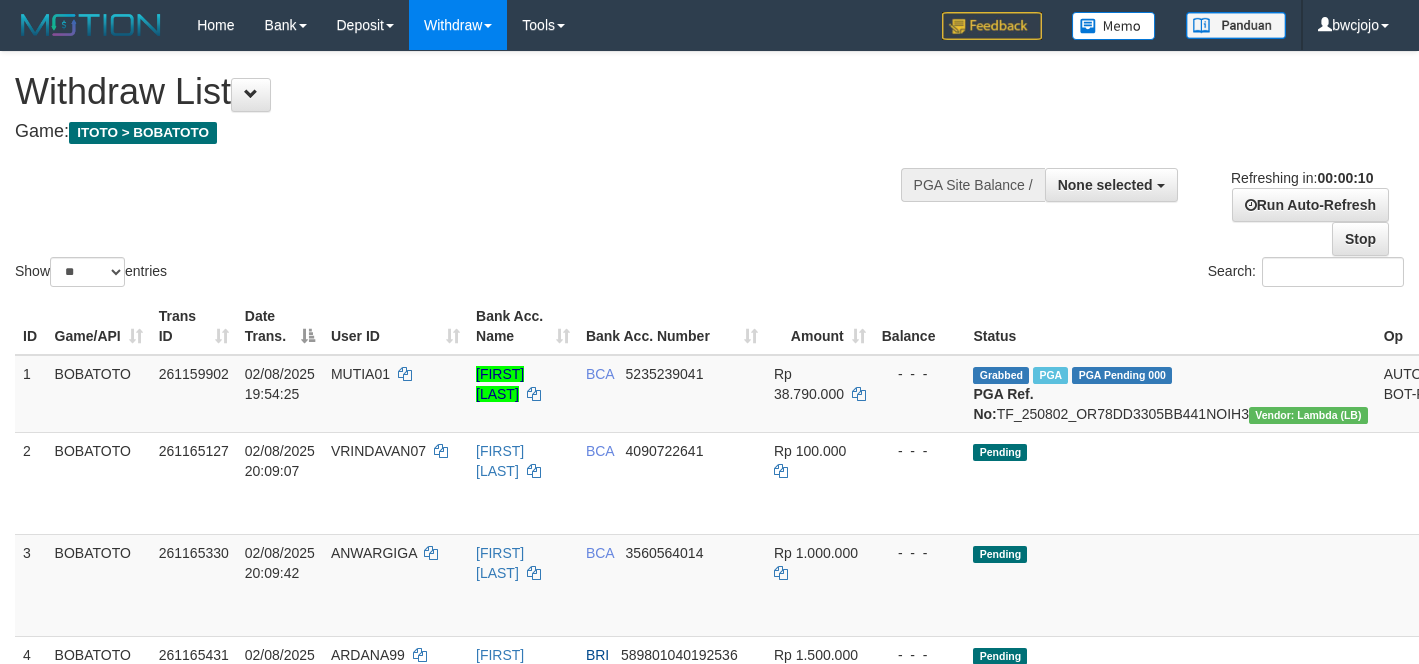 select 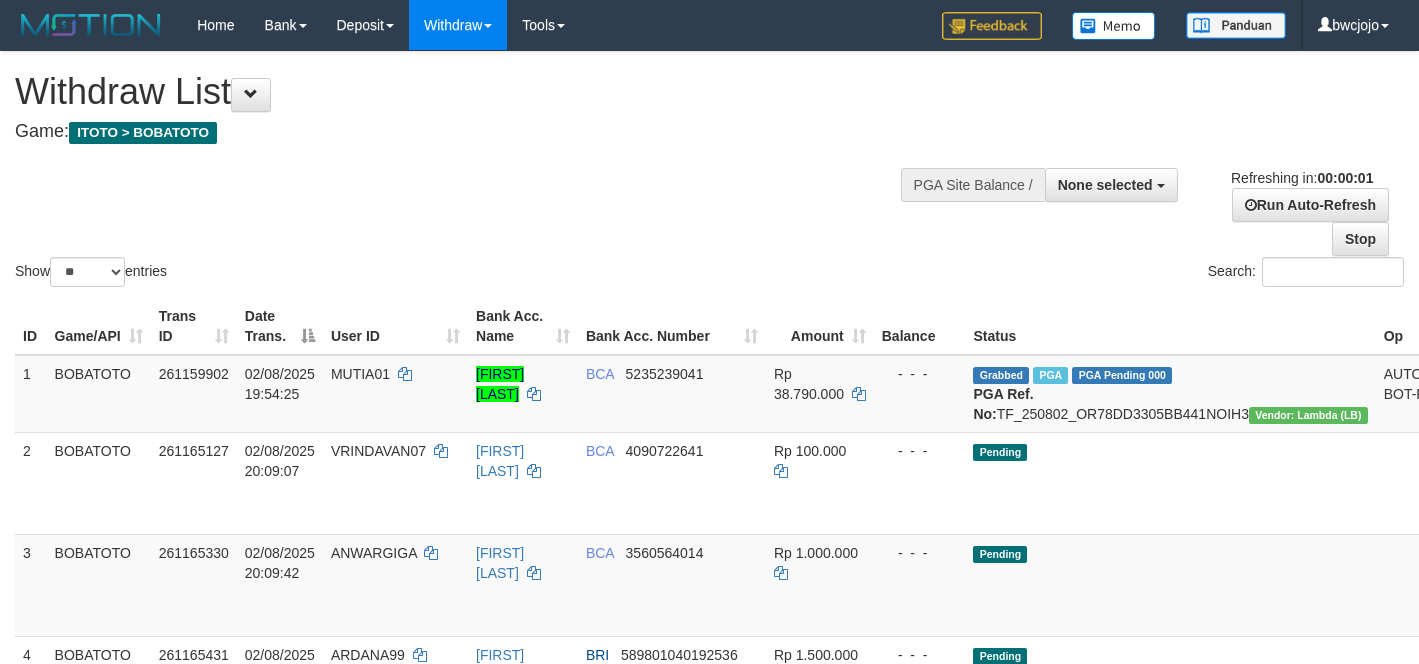 scroll, scrollTop: 0, scrollLeft: 0, axis: both 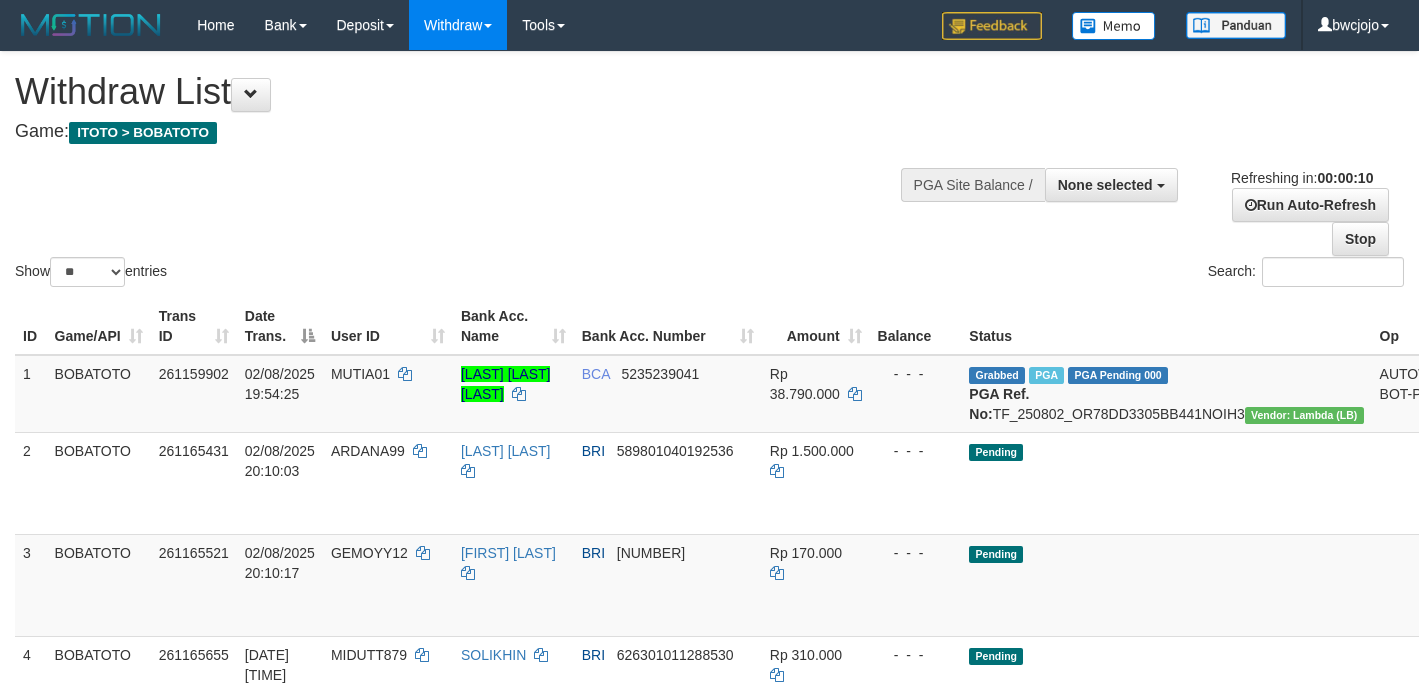 select 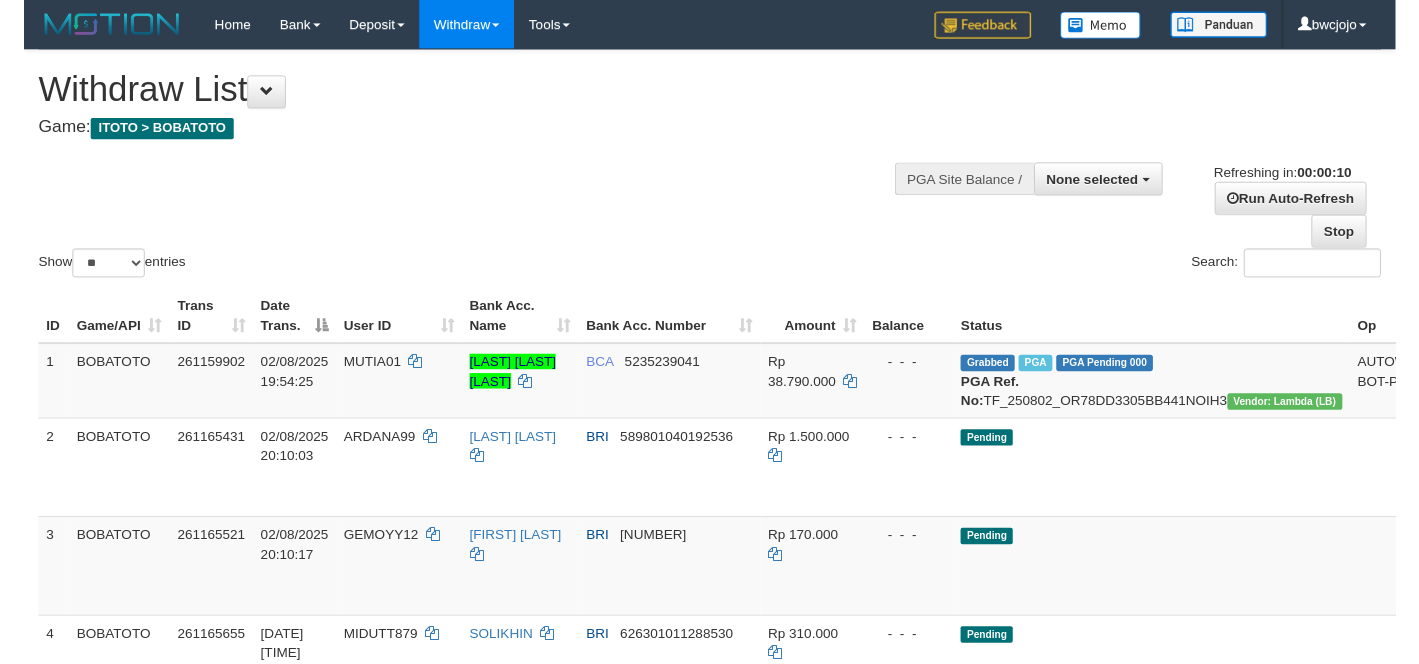 scroll, scrollTop: 0, scrollLeft: 0, axis: both 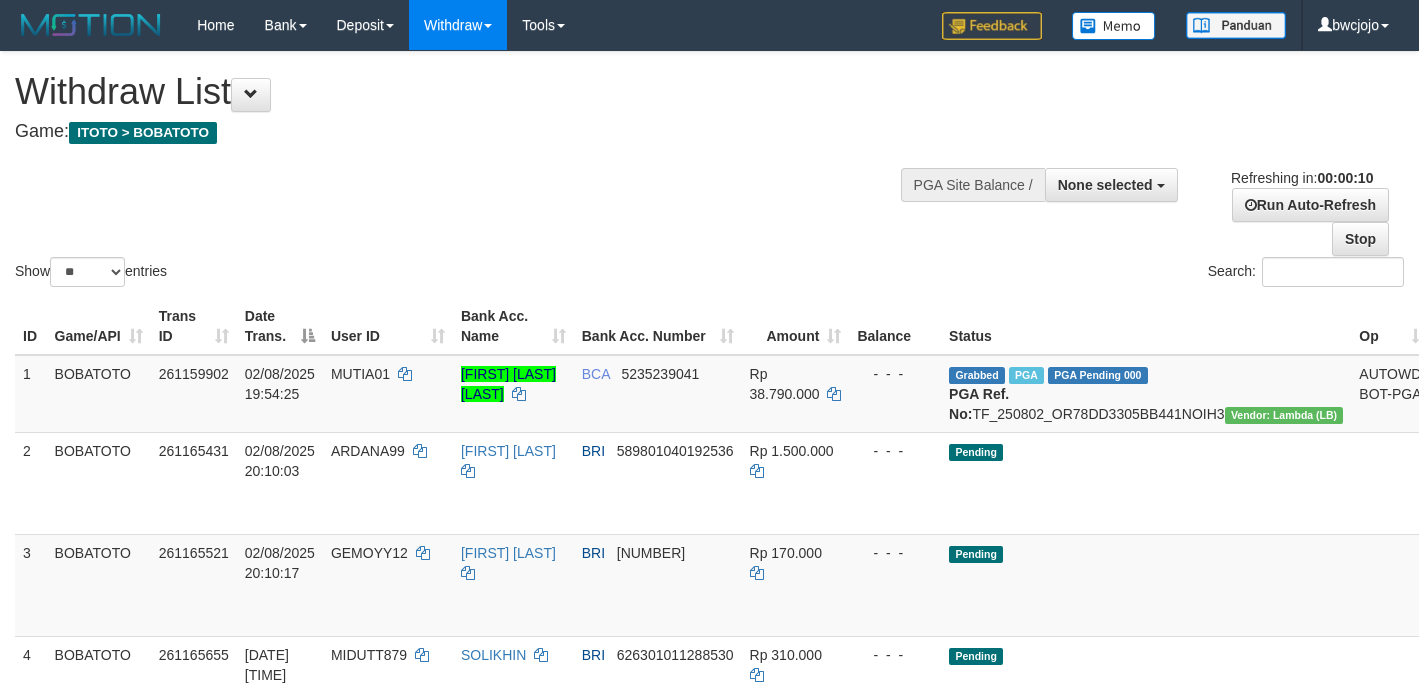 select 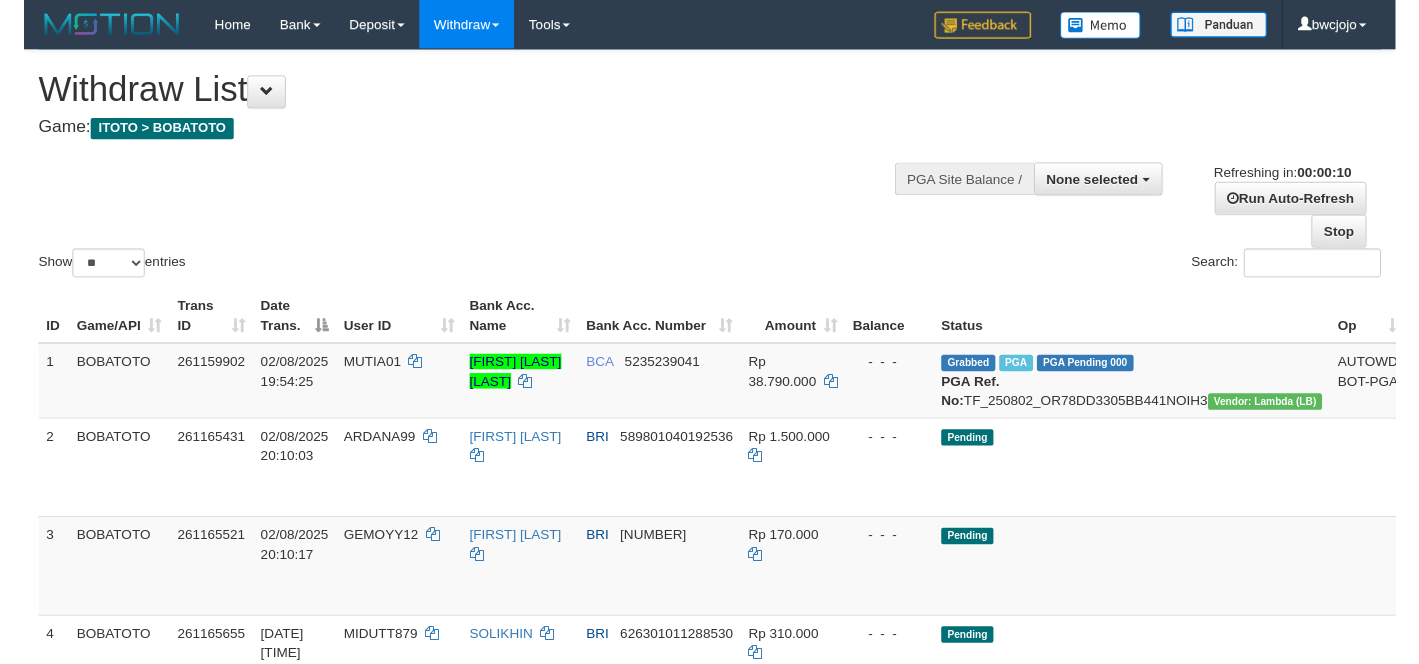 scroll, scrollTop: 0, scrollLeft: 0, axis: both 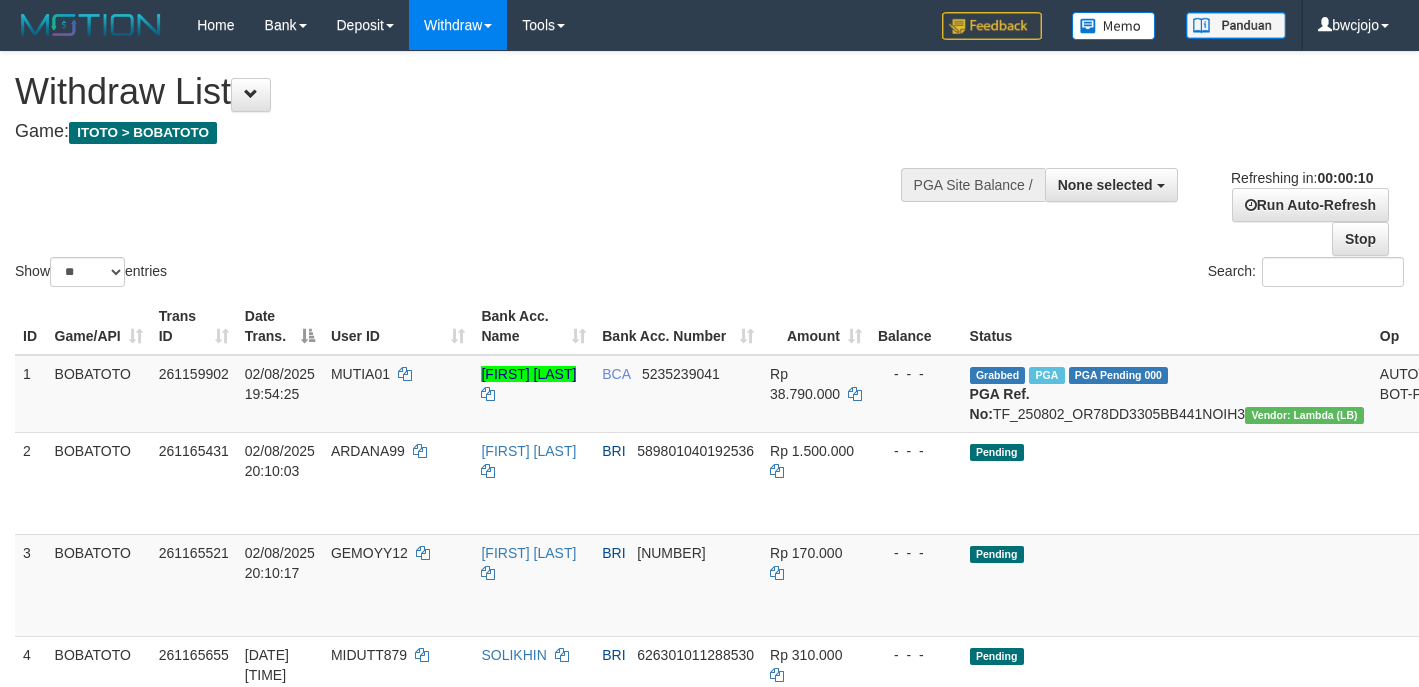 select 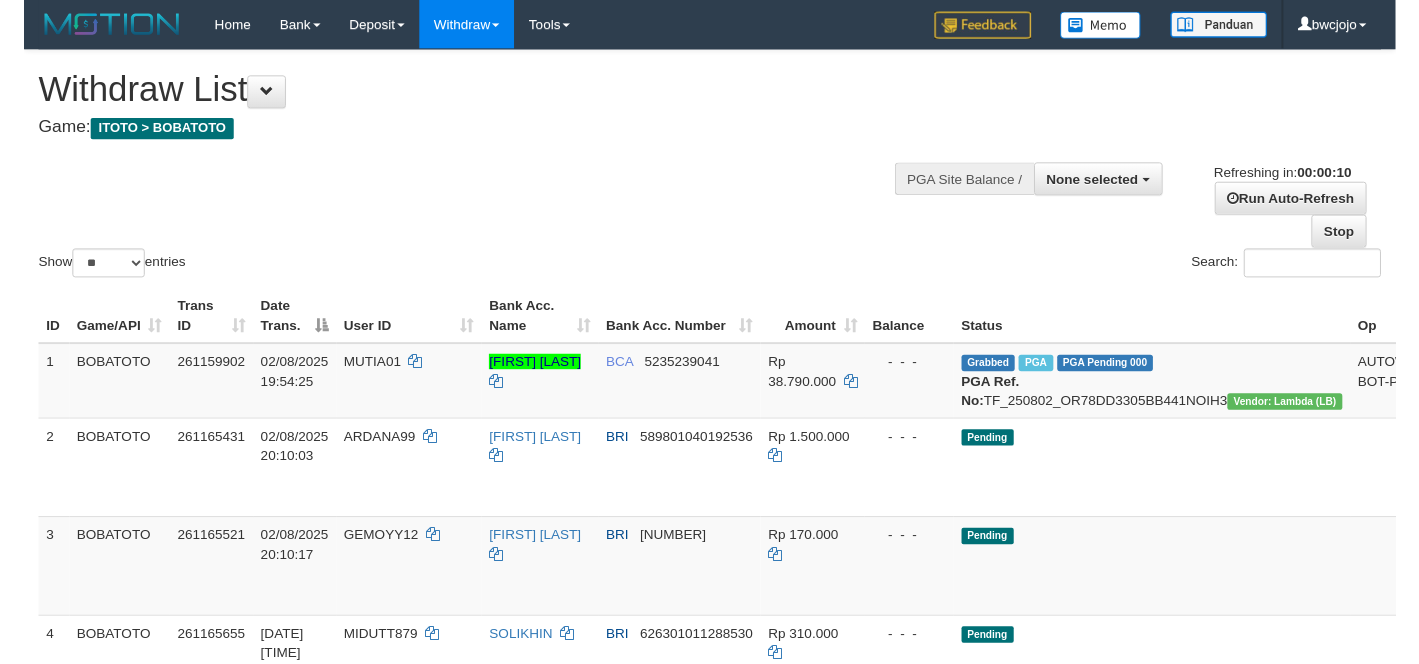 scroll, scrollTop: 0, scrollLeft: 0, axis: both 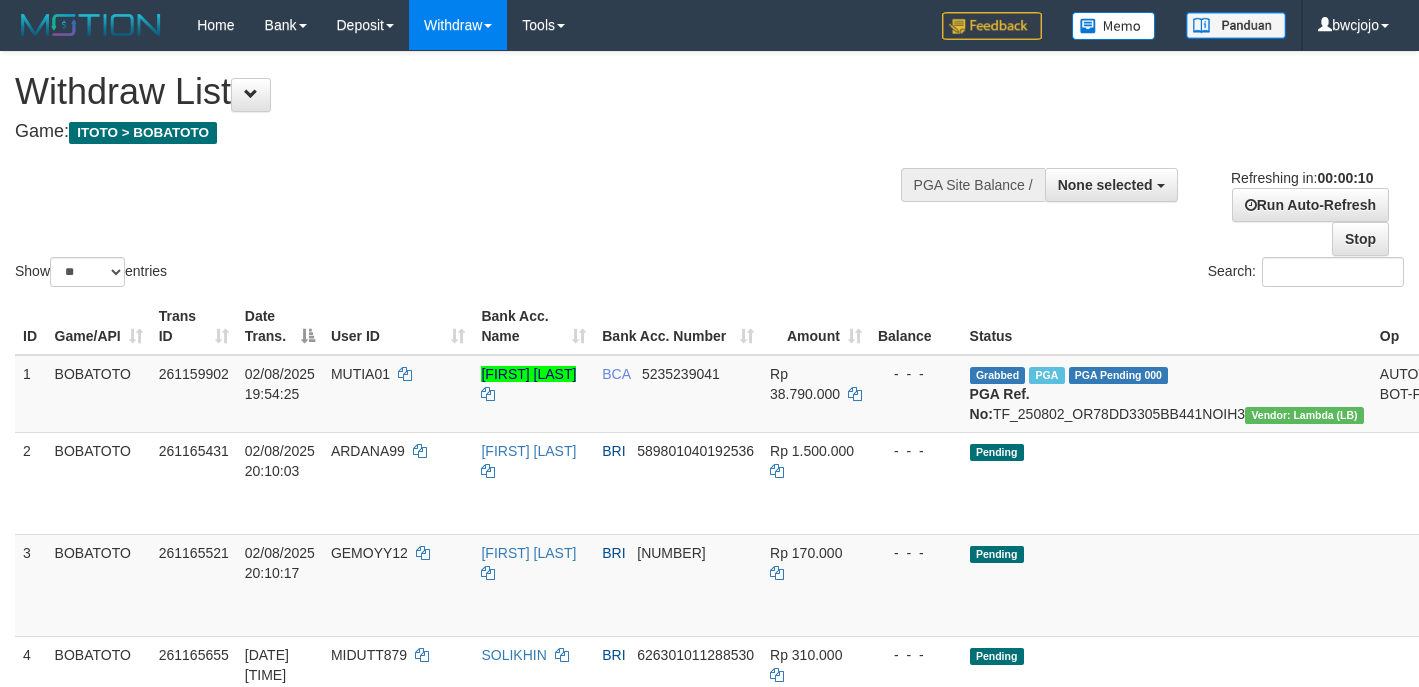 select 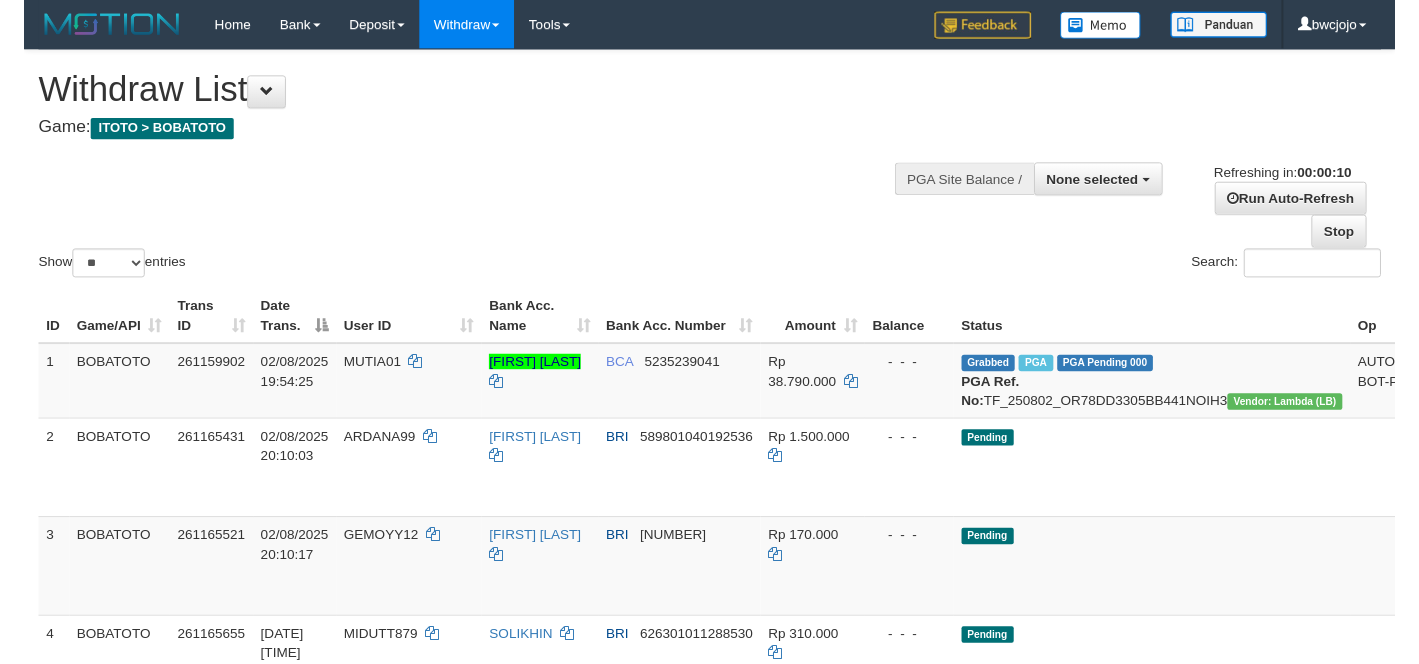 scroll, scrollTop: 0, scrollLeft: 0, axis: both 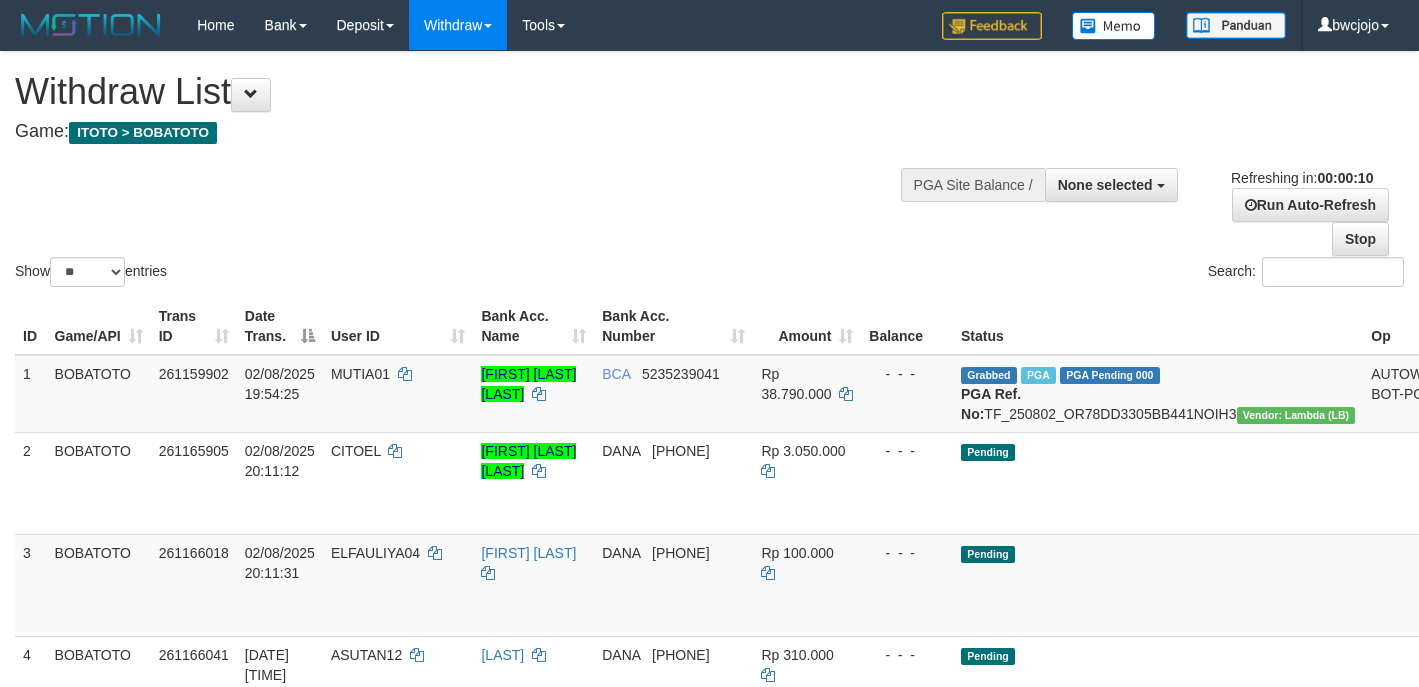 select 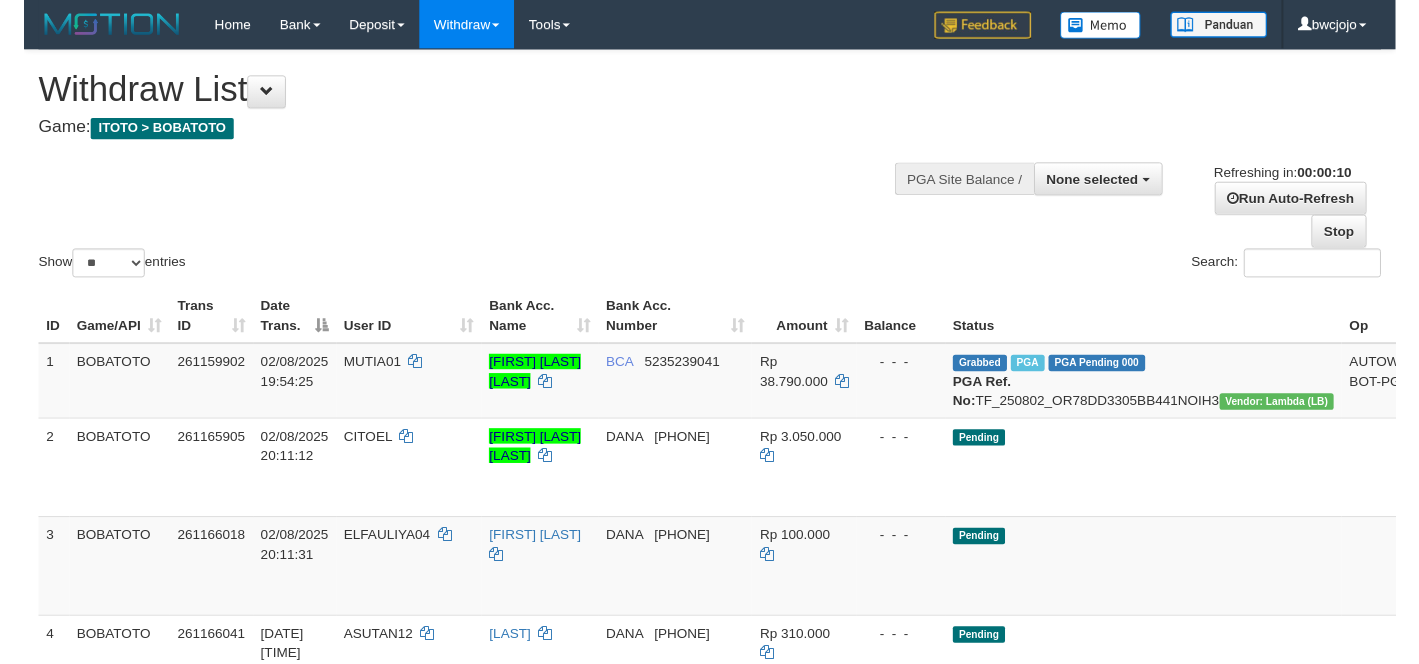 scroll, scrollTop: 0, scrollLeft: 0, axis: both 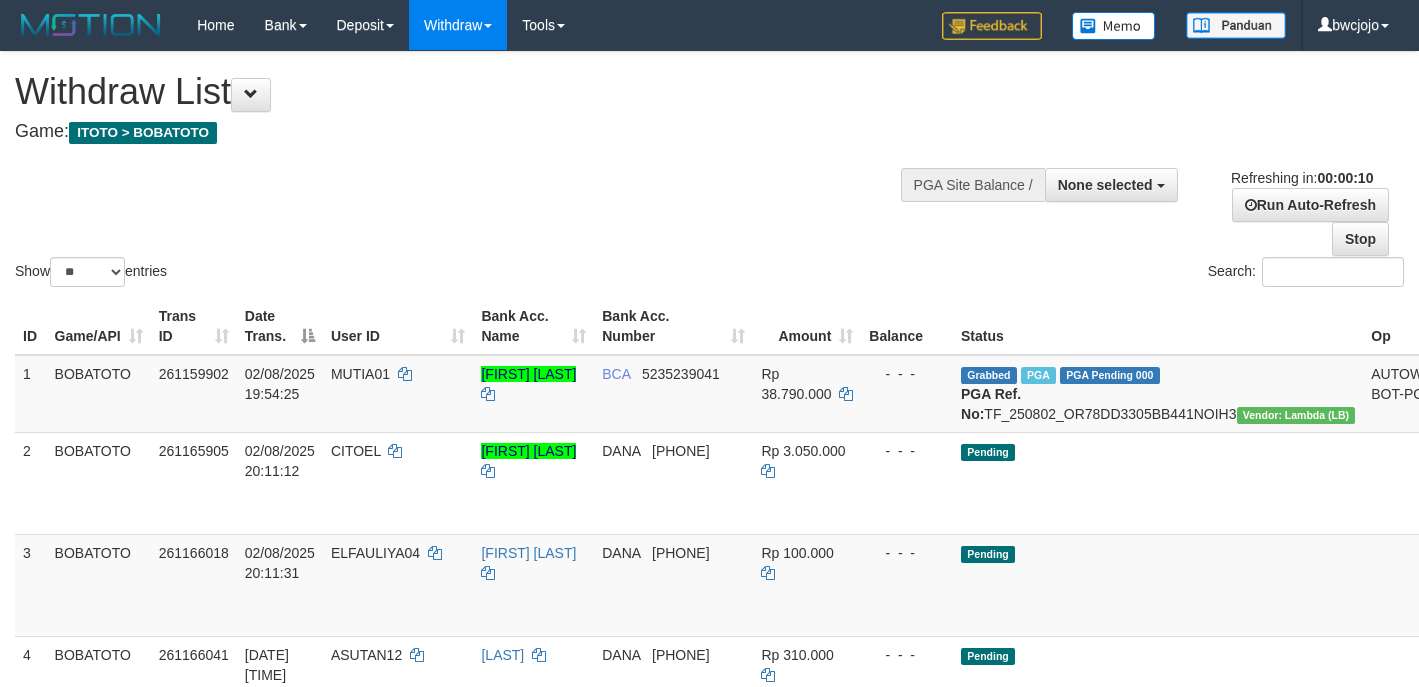 select 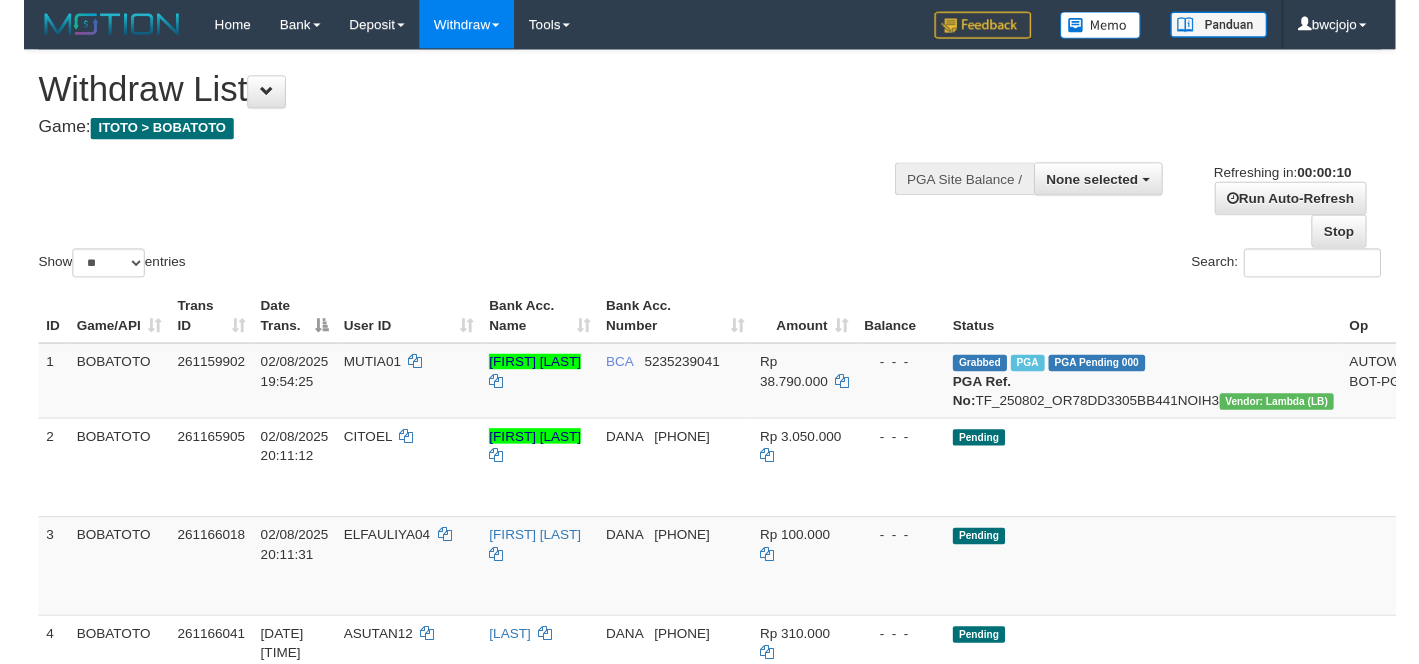 scroll, scrollTop: 0, scrollLeft: 0, axis: both 